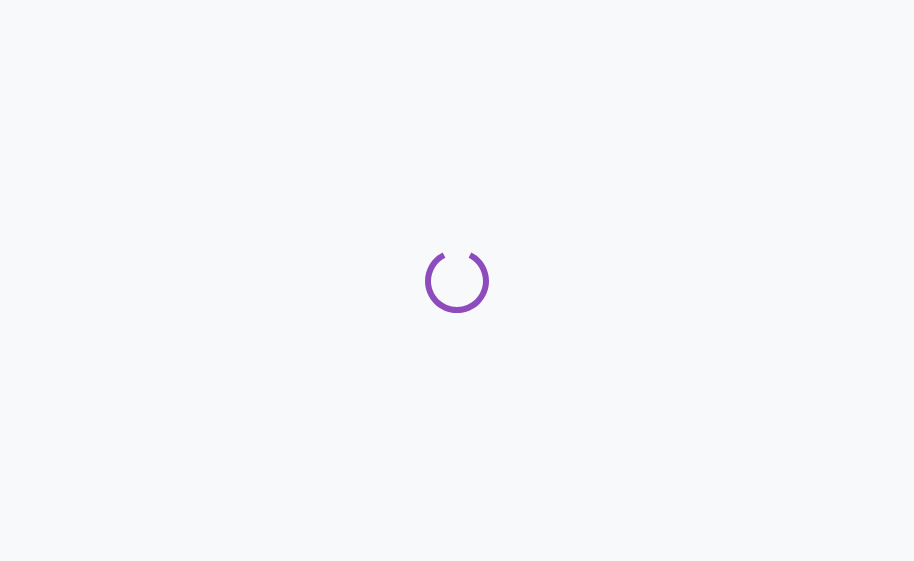 scroll, scrollTop: 0, scrollLeft: 0, axis: both 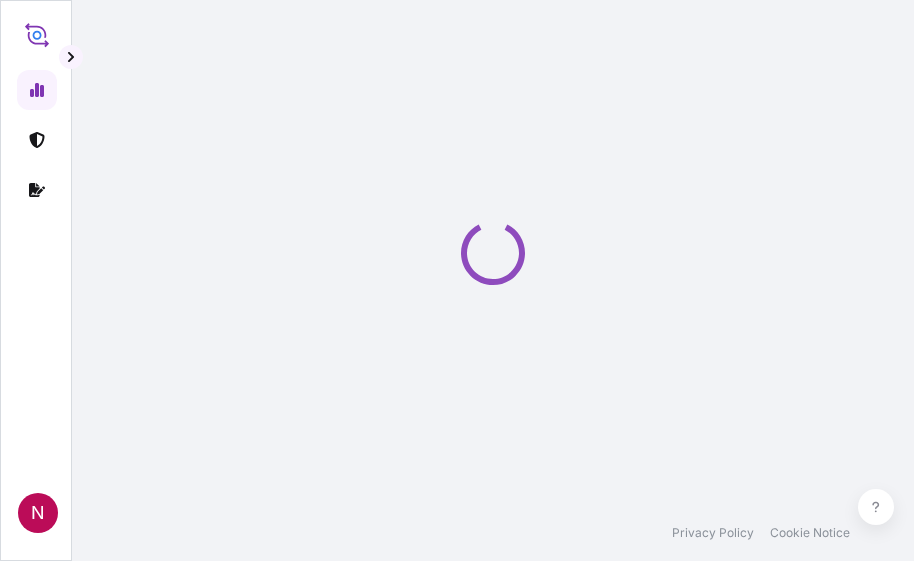 select on "2025" 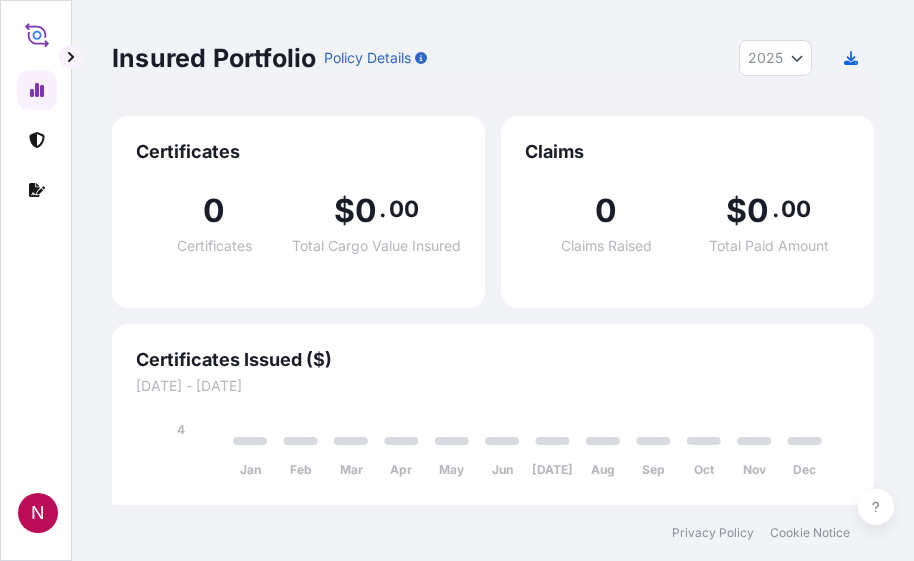 scroll, scrollTop: 11, scrollLeft: 0, axis: vertical 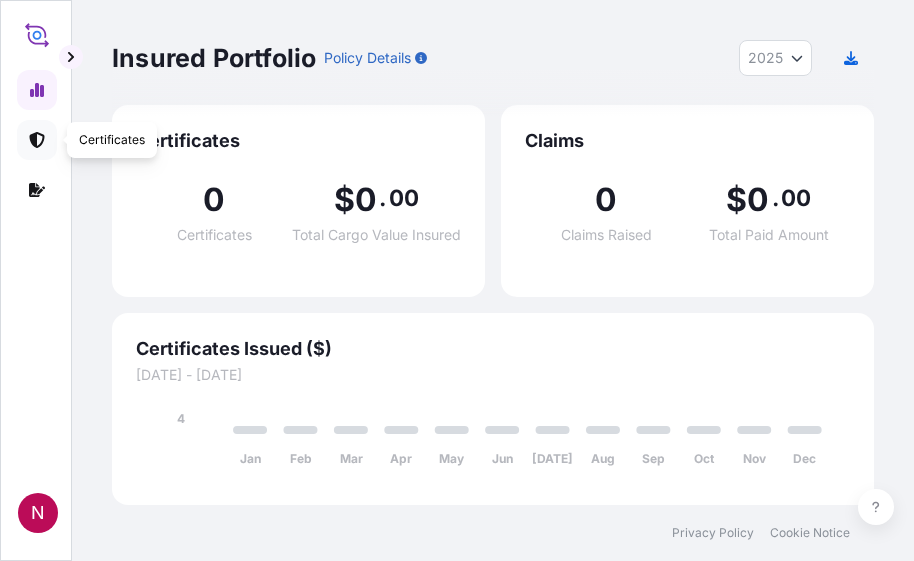 click 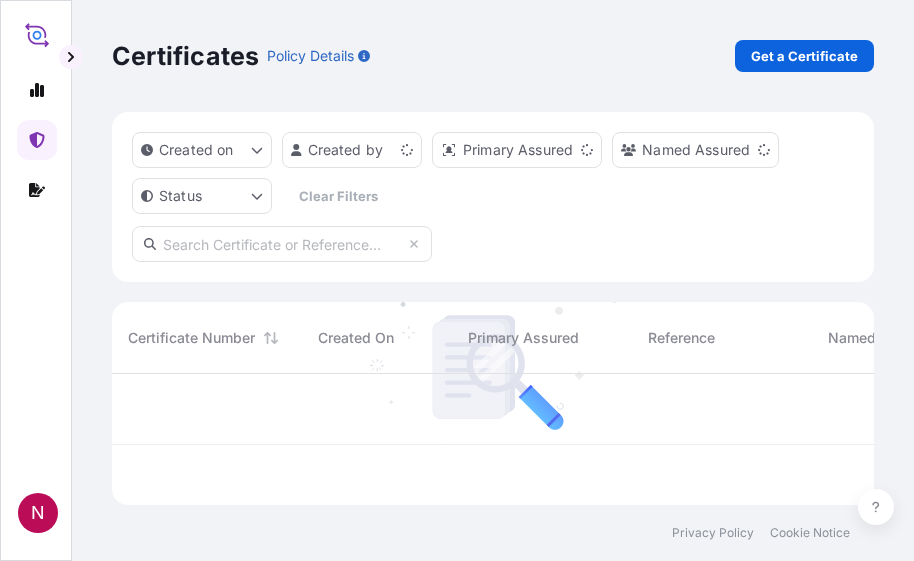 scroll, scrollTop: 0, scrollLeft: 0, axis: both 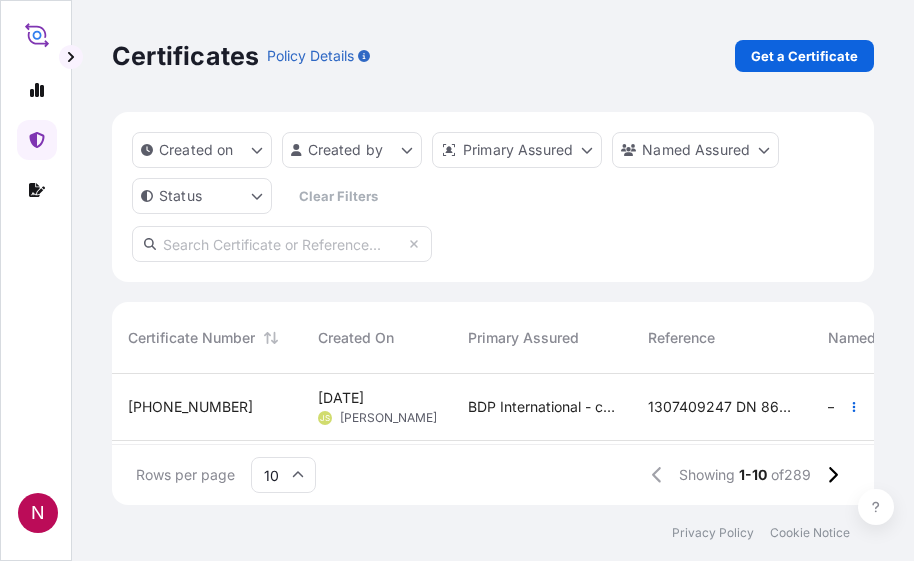 click on "N" at bounding box center [36, 280] 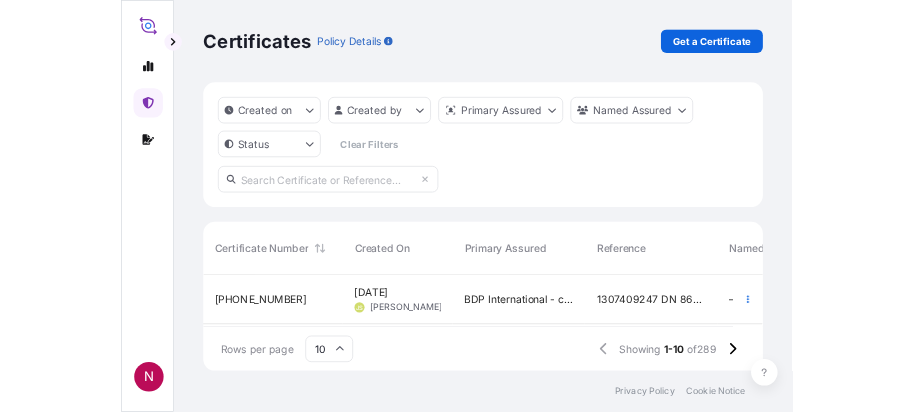 scroll, scrollTop: 0, scrollLeft: 0, axis: both 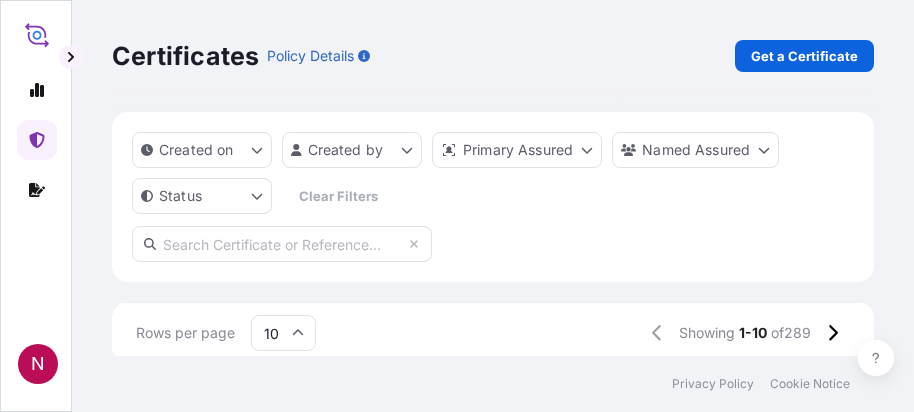 click on "Certificates Policy Details Get a Certificate Created on Created by Primary Assured Named Assured Status Clear Filters Certificate Number Created On Primary Assured Reference Named Assured Insured Value Departure Arrival Status 31972-290-1 Jul 4, 2025 JS Jelle Simons BDP International - c/o The Lubrizol Corporation 1307409247  DN 86639974 — $ 13 , 585 . 00 Brussels 07/05/2025 KRPUS 07/08/2025 Issued 31972-289-1 Jul 4, 2025 FJ Fatin Japridin BDP International - c/o The Lubrizol Corporation B000231471 RUSABH RAAJ COATINGS $ 49 , 629 . 46 DEBRE 07/01/2025 INNSA —/—/— Issued 31972-288-2 Jul 3, 2025 NH Nuramanina Hafizin BDP International - c/o The Lubrizol Corporation B000231776 SIEGWERK INDIA PRIVATE LIMITED $ 21 , 850 . 40 GBHDF 07/12/2025 INNSA —/—/— Issued 31972-287-2 Jul 3, 2025 NH Nuramanina Hafizin BDP International - c/o The Lubrizol Corporation B000231301 KANSAI NEROLAC PAINTS LTD $ 80 , 940 . 20 GBHDF 07/12/2025 INNSA —/—/— Issued 31972-286-2 Jul 3, 2025 NH Nuramanina Hafizin $ 57 ," at bounding box center [493, 178] 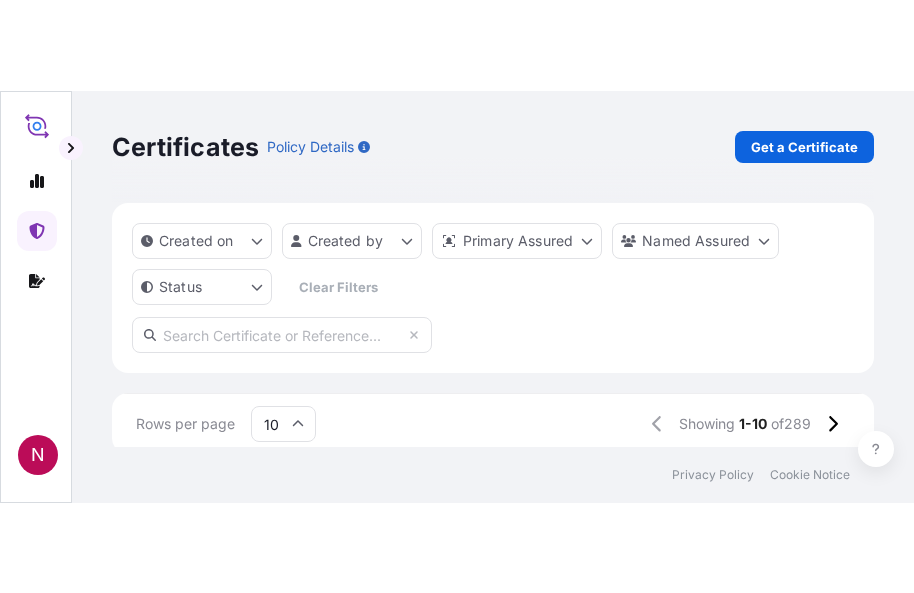 scroll, scrollTop: 16, scrollLeft: 16, axis: both 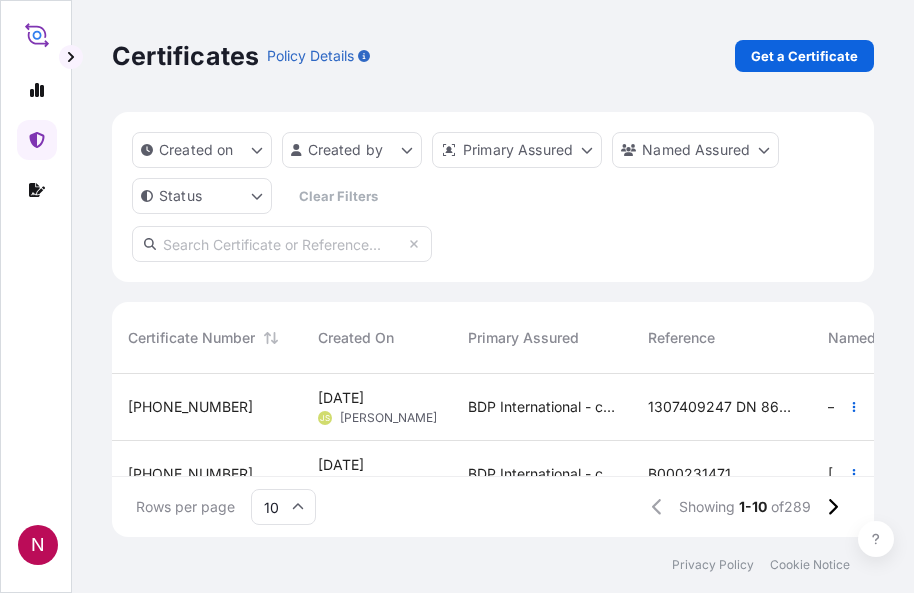 drag, startPoint x: 2, startPoint y: 317, endPoint x: -235, endPoint y: 307, distance: 237.21088 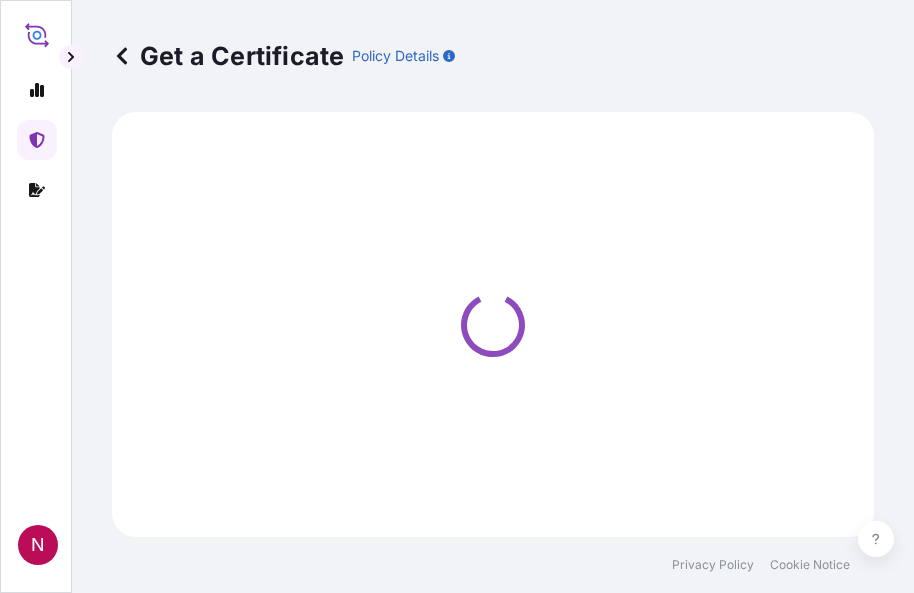 select on "Barge" 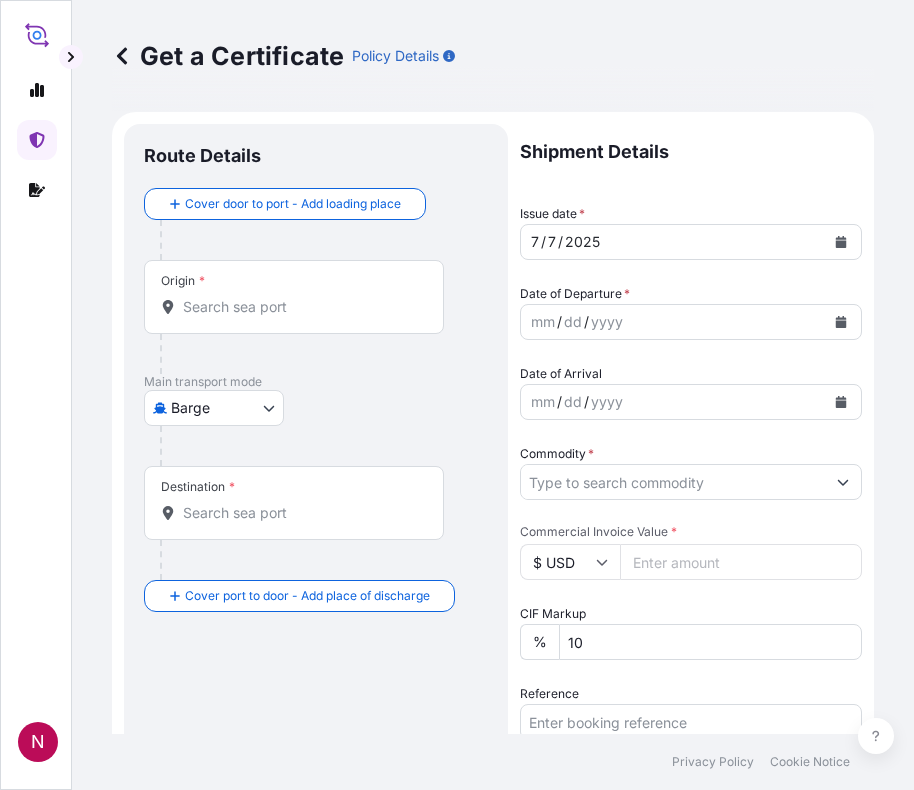 click 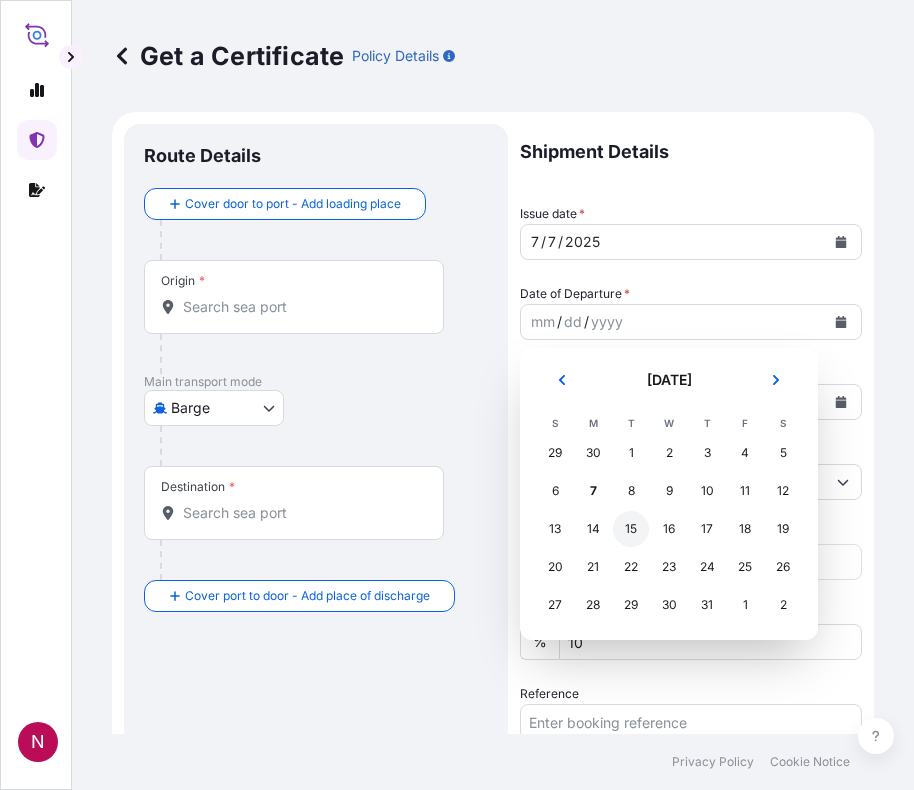click on "15" at bounding box center [631, 529] 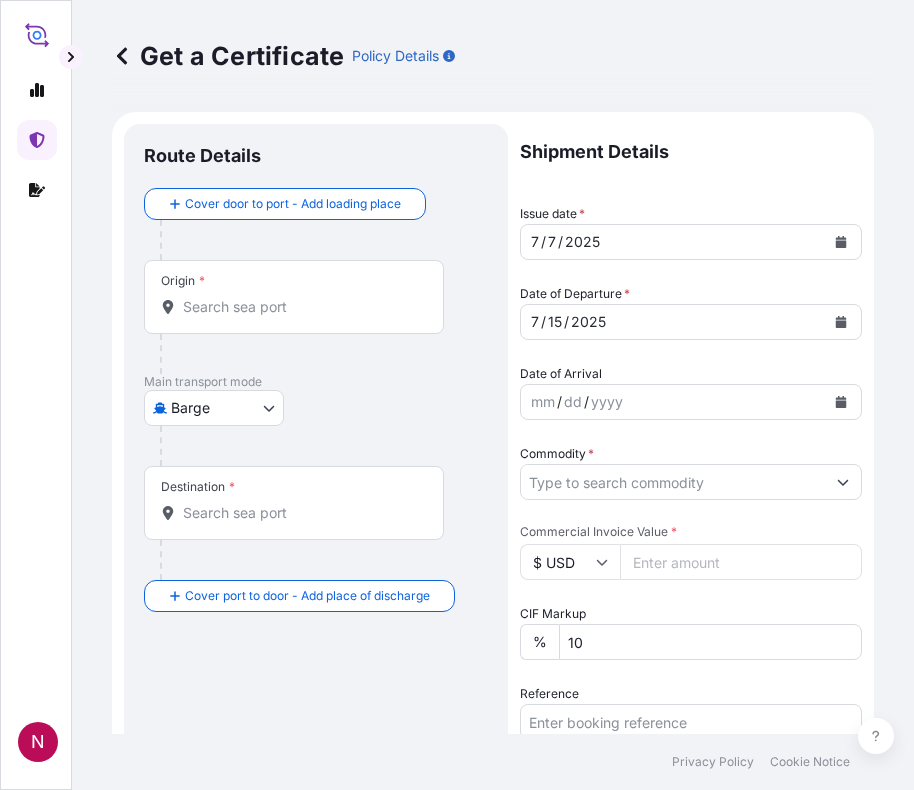 click on "Origin *" at bounding box center [301, 307] 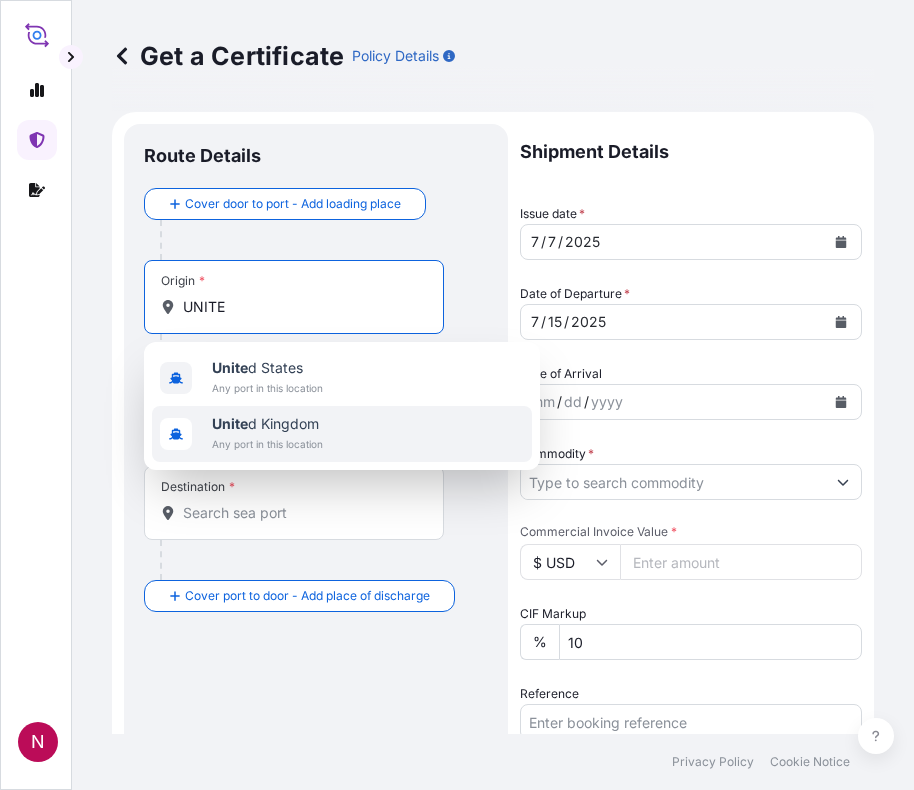 click on "Any port in this location" at bounding box center (267, 444) 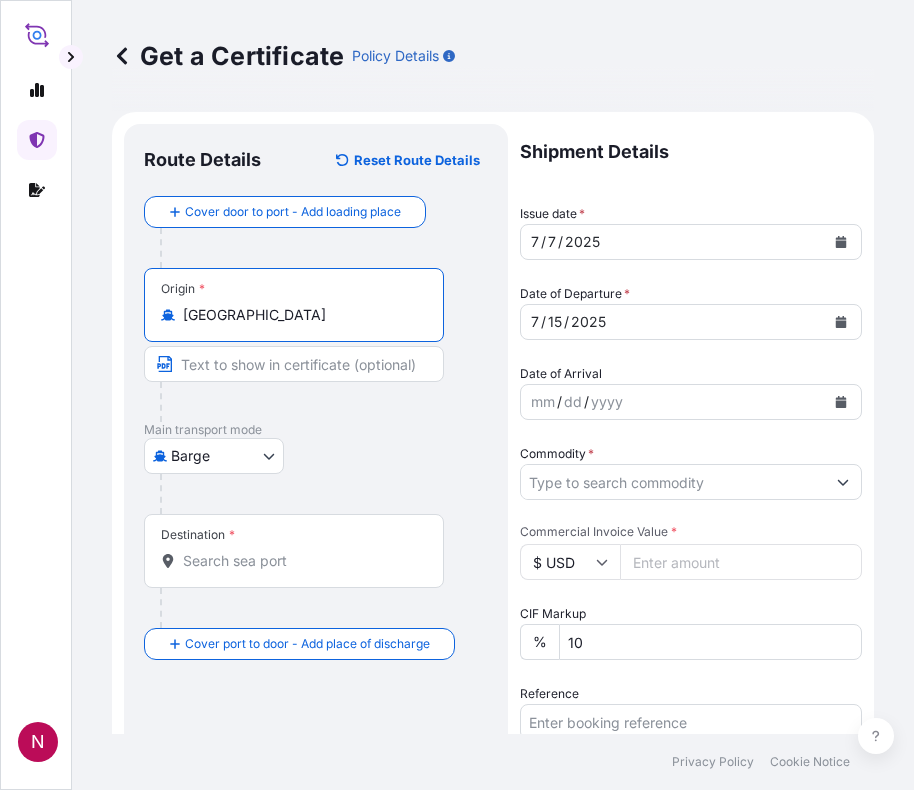 type on "United Kingdom" 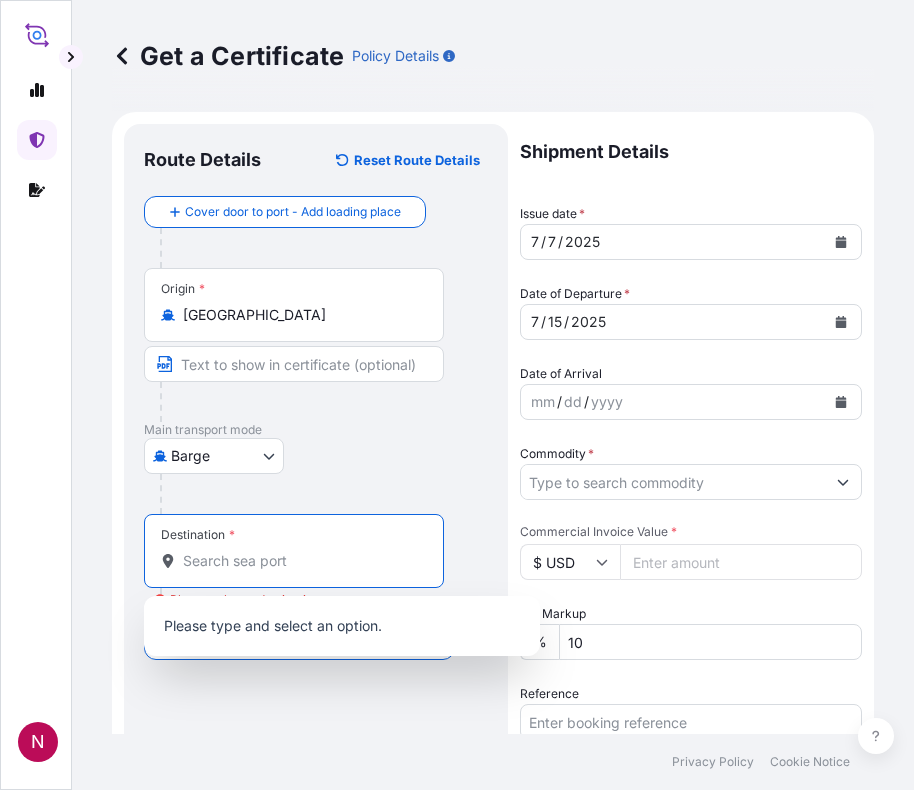 click on "Destination * Please select a destination" at bounding box center [301, 561] 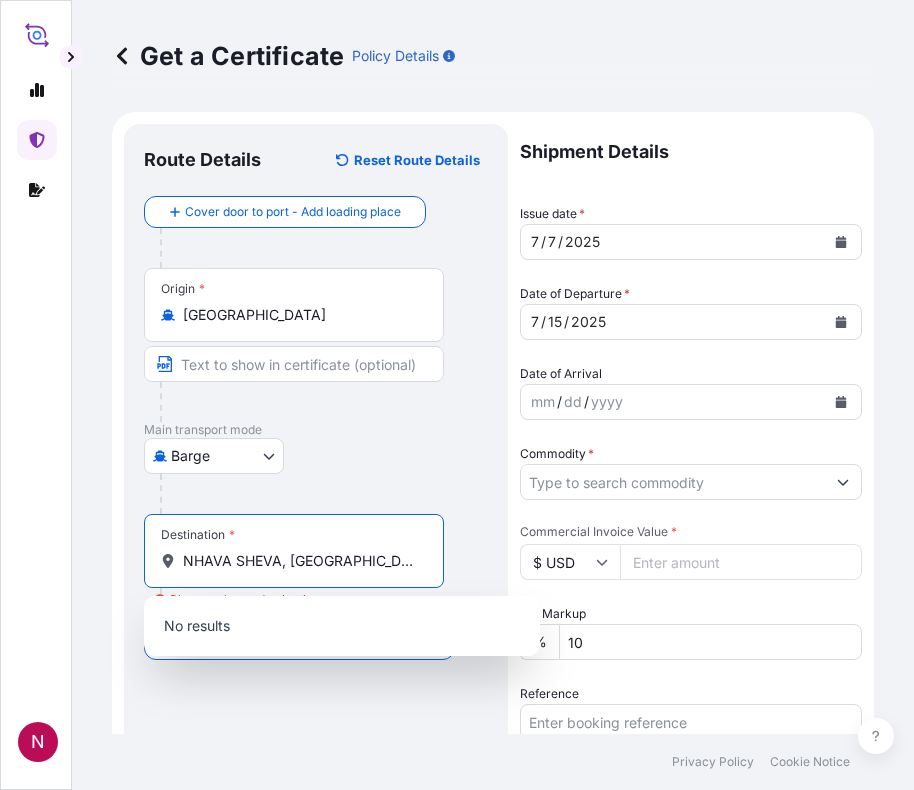 drag, startPoint x: 280, startPoint y: 557, endPoint x: 392, endPoint y: 571, distance: 112.871605 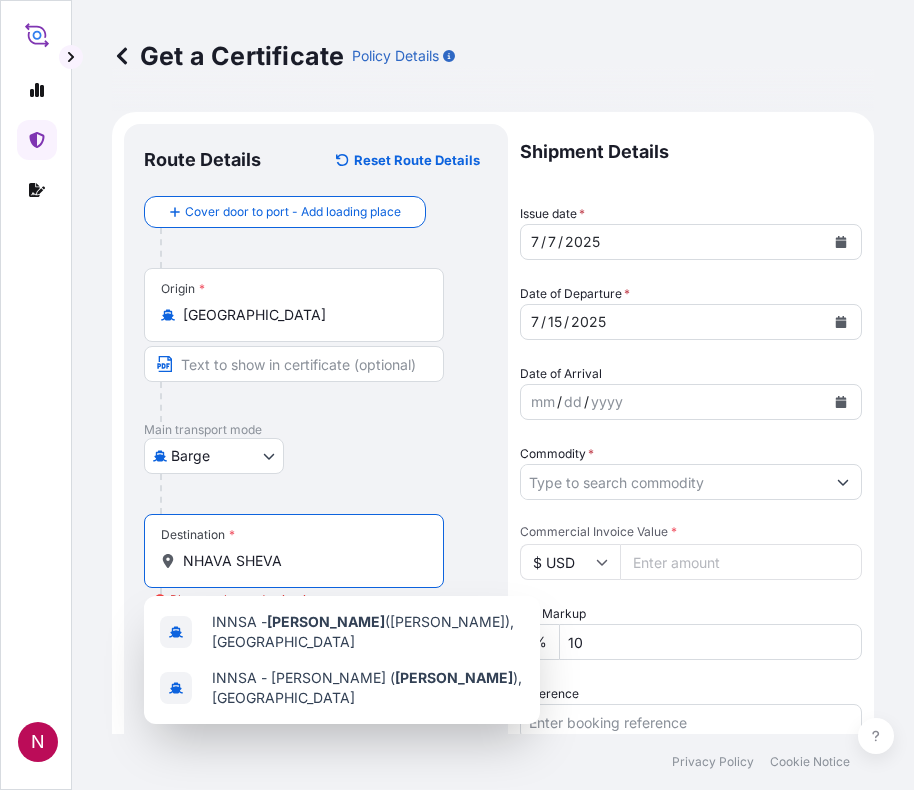 type on "NHAVA SHEVA" 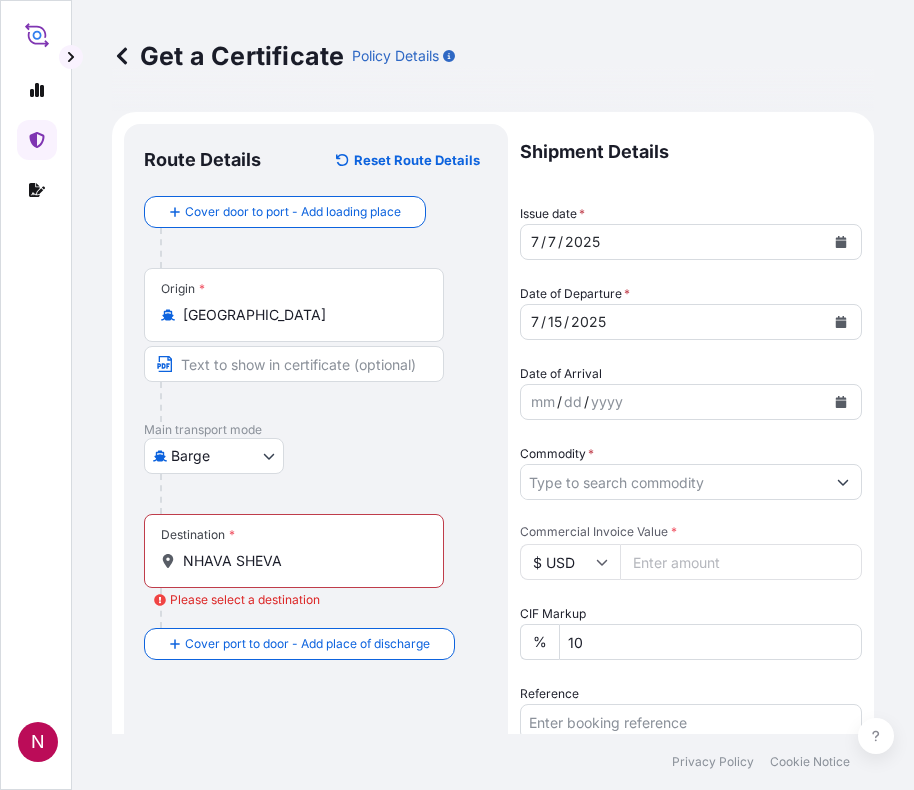 click on "Destination * NHAVA SHEVA" at bounding box center [294, 551] 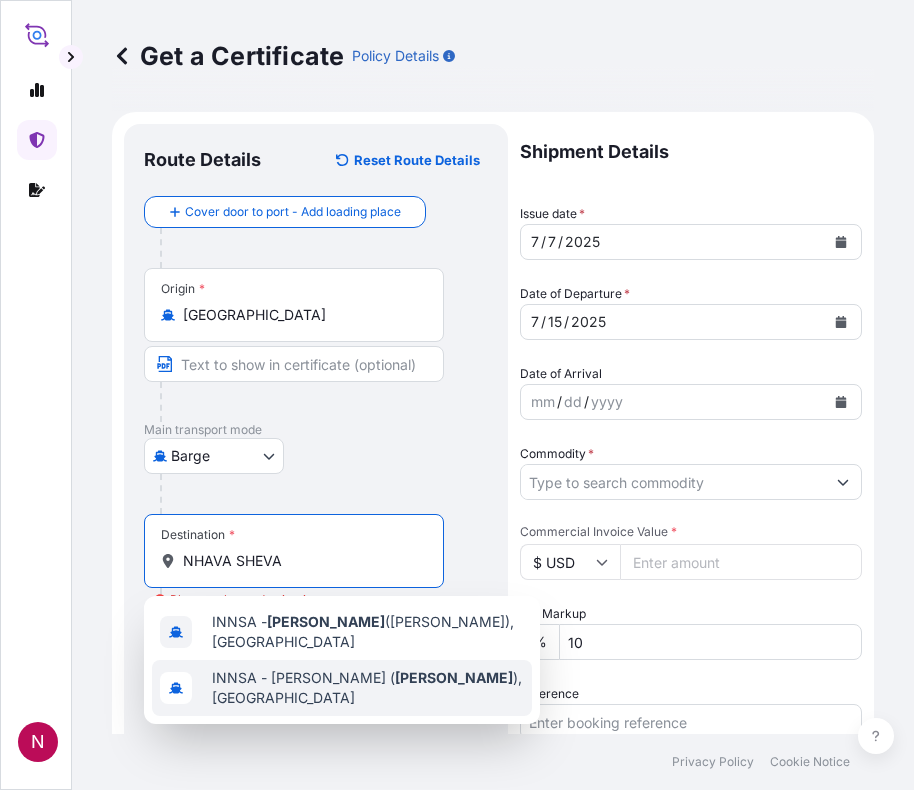 click on "Privacy Policy Cookie Notice" at bounding box center (493, 762) 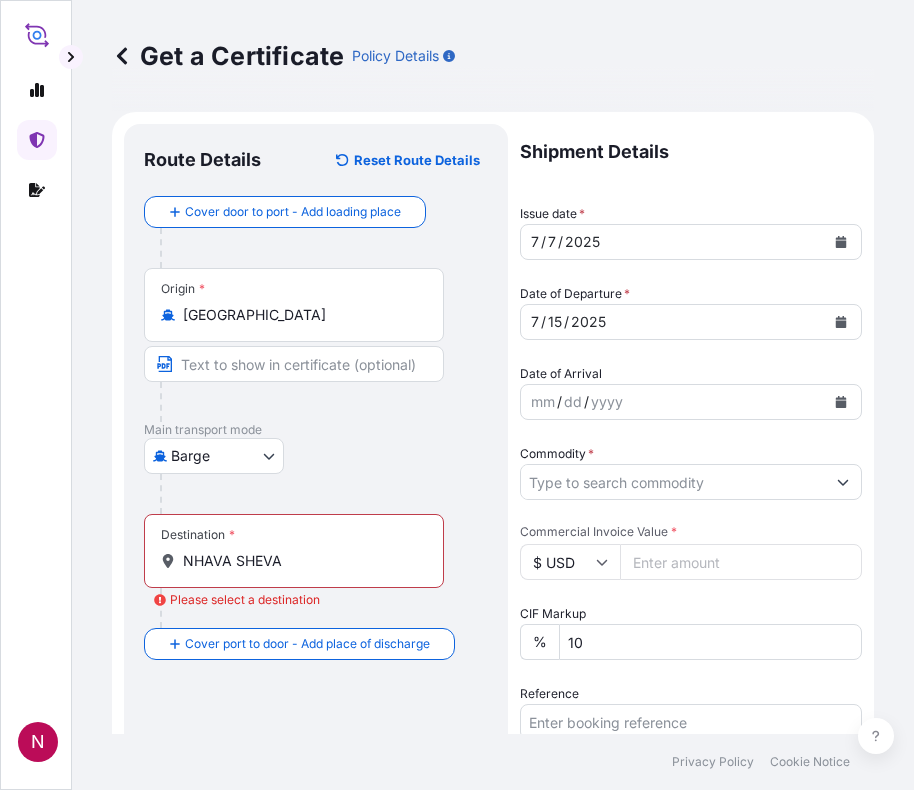 click on "Commodity *" at bounding box center (673, 482) 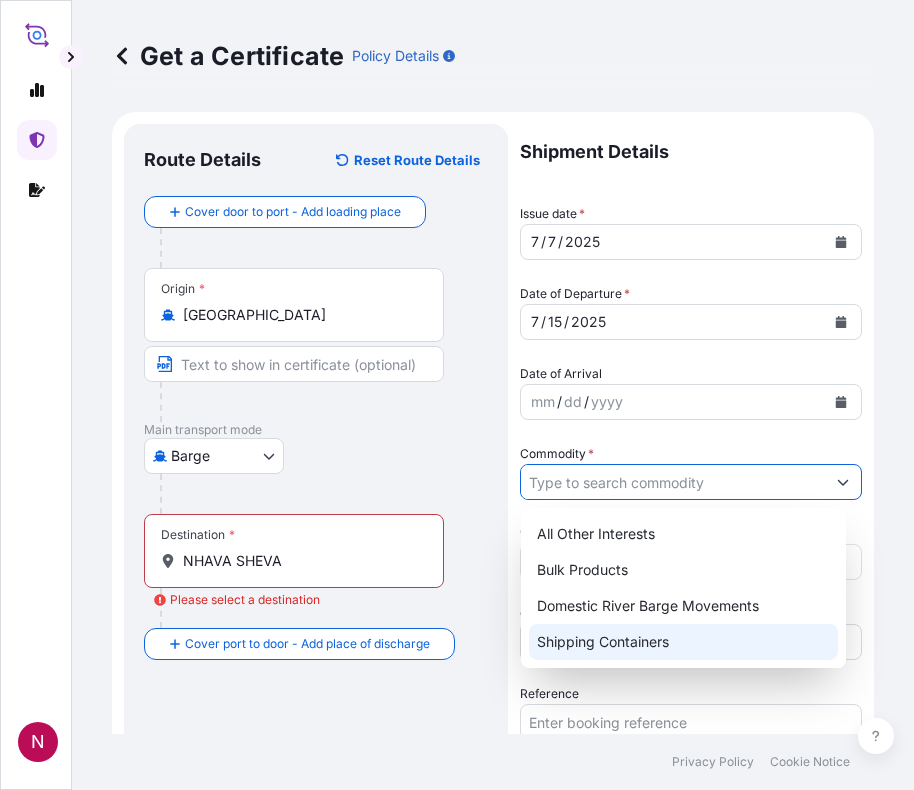 click on "Shipping Containers" at bounding box center [683, 642] 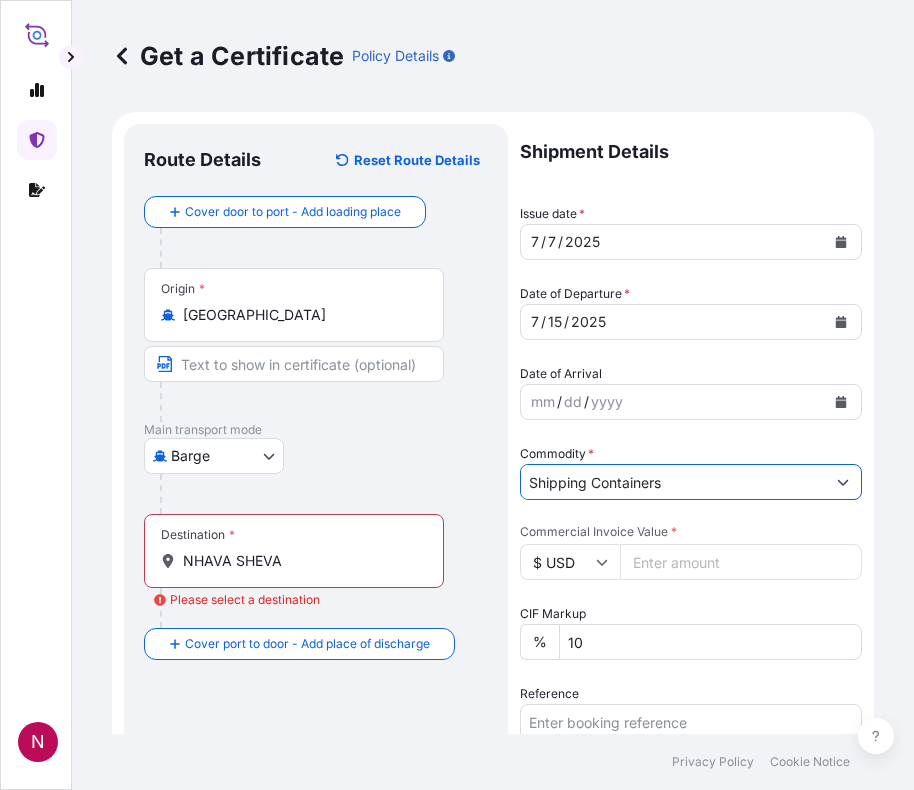 click on "Commercial Invoice Value    *" at bounding box center (741, 562) 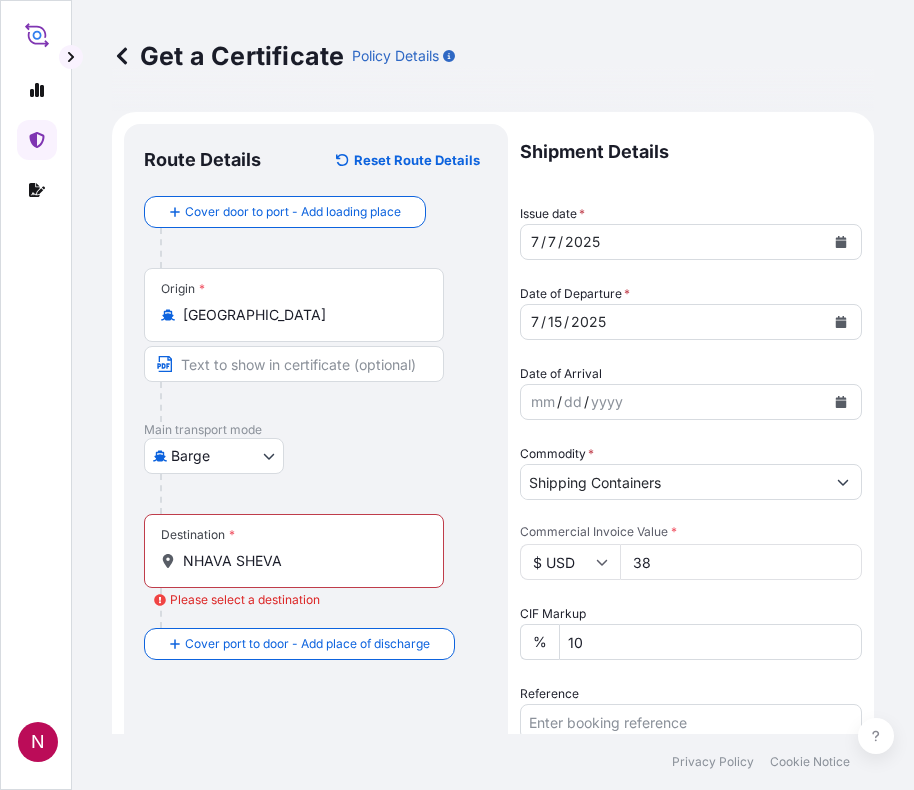 click on "38" at bounding box center (741, 562) 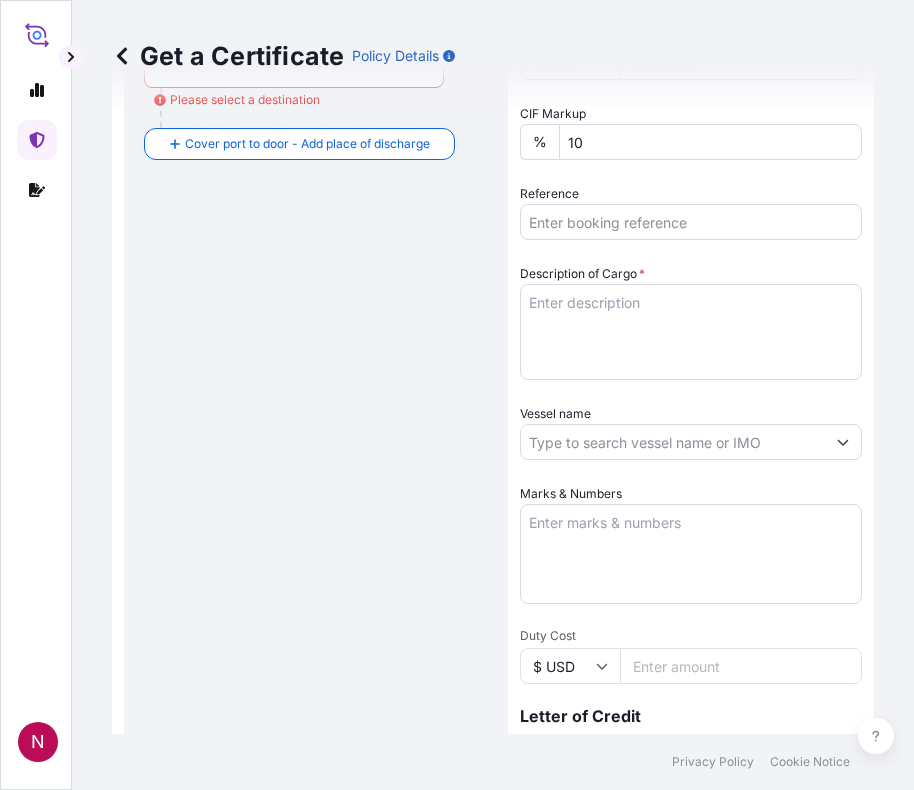 scroll, scrollTop: 400, scrollLeft: 0, axis: vertical 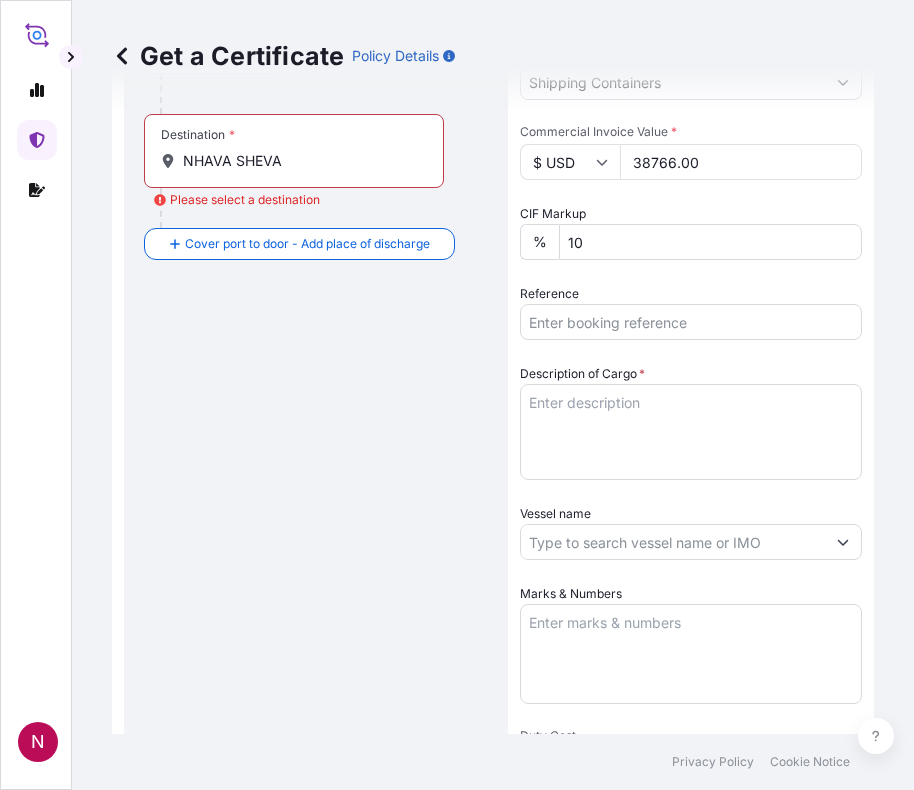 type on "38766.00" 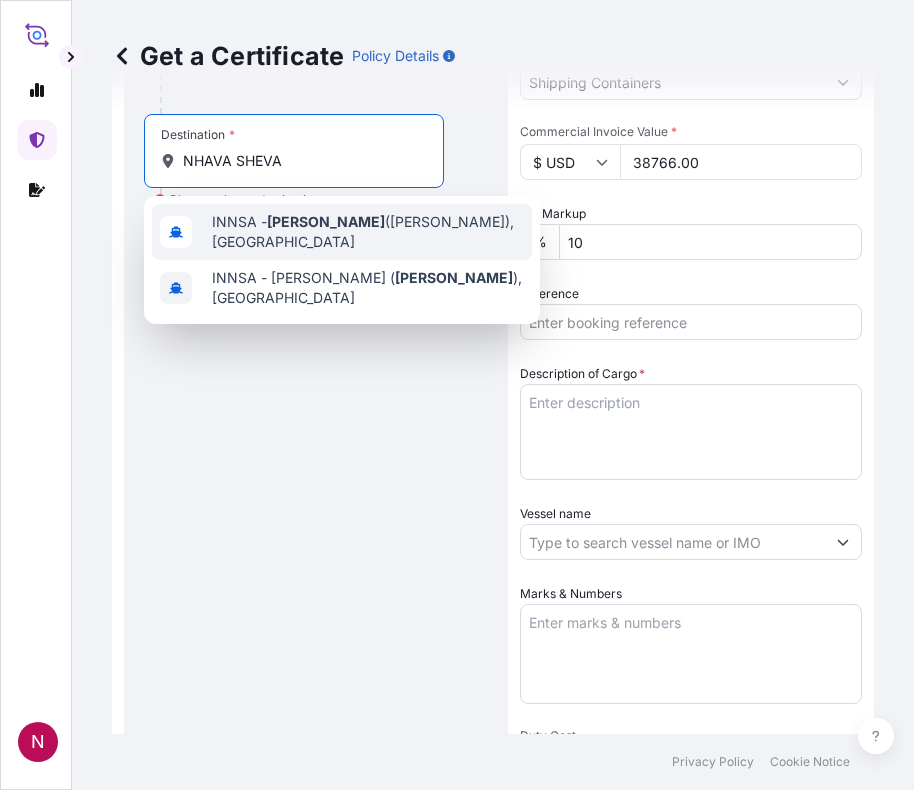 click on "INNSA -  Nhava Sheva  (Jawaharlal Nehru), India" at bounding box center (368, 232) 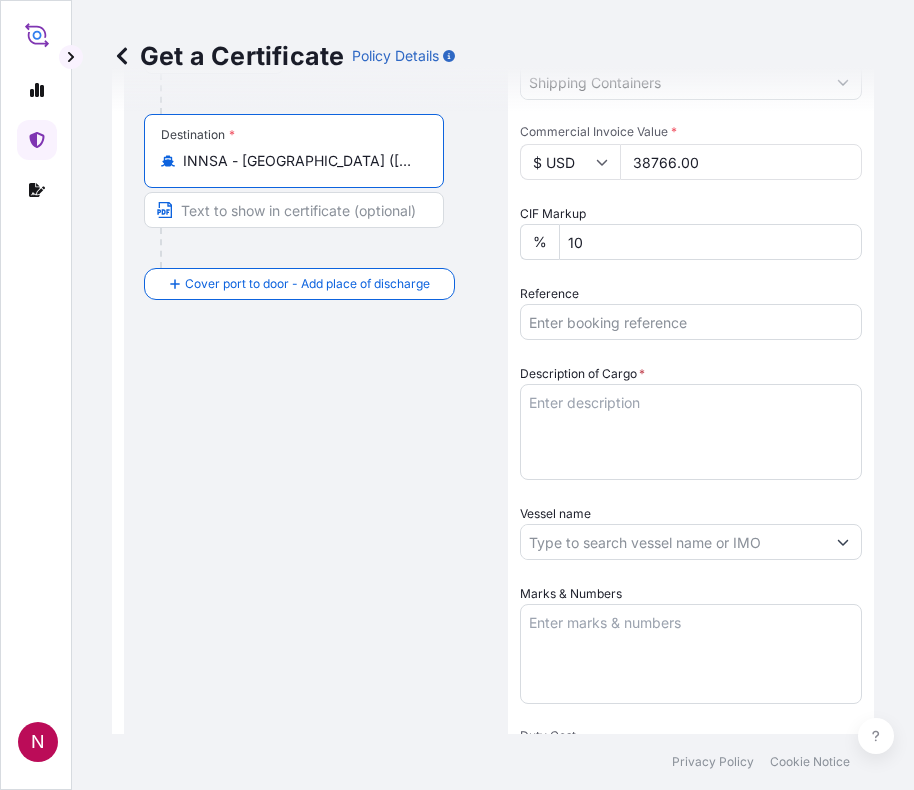 click on "Description of Cargo *" at bounding box center (691, 432) 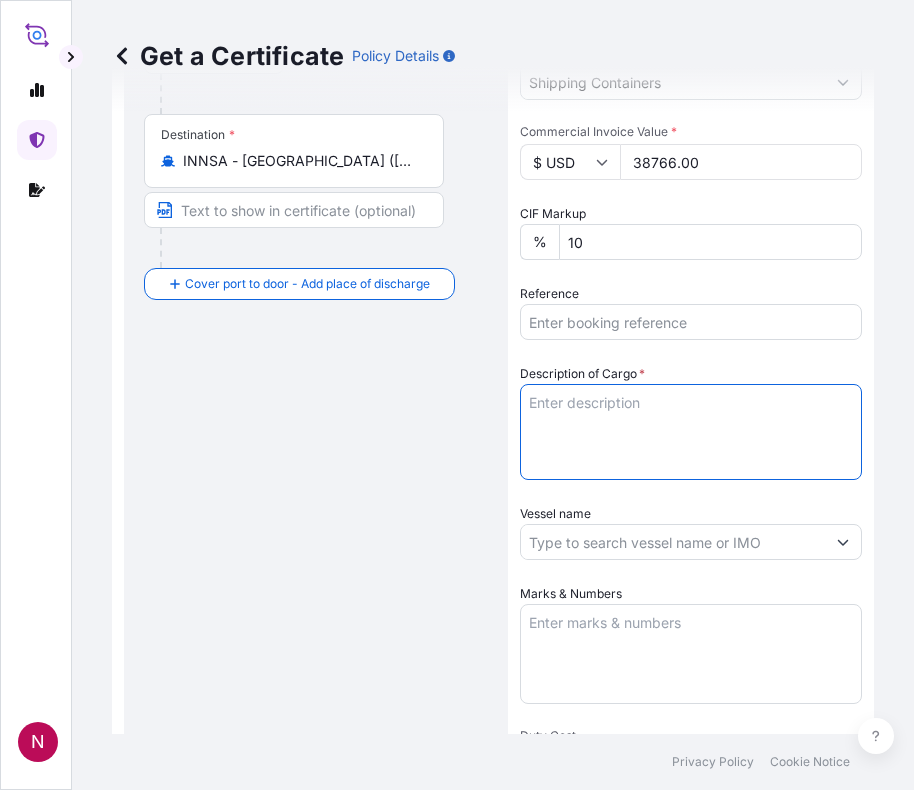 scroll, scrollTop: 200, scrollLeft: 0, axis: vertical 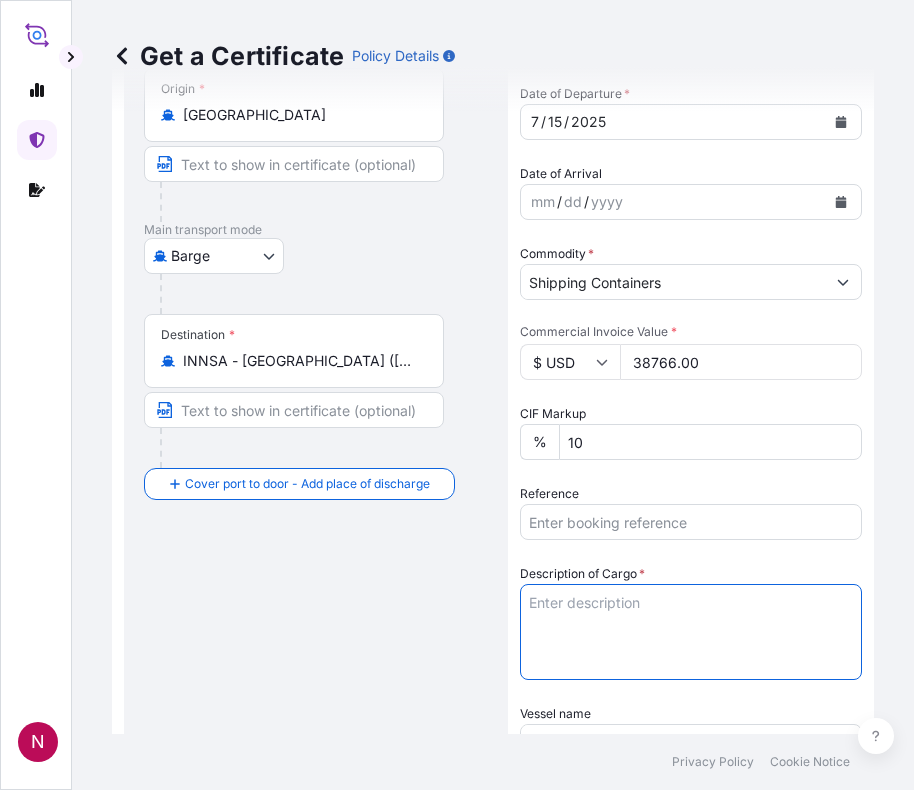 click on "Reference" at bounding box center [691, 522] 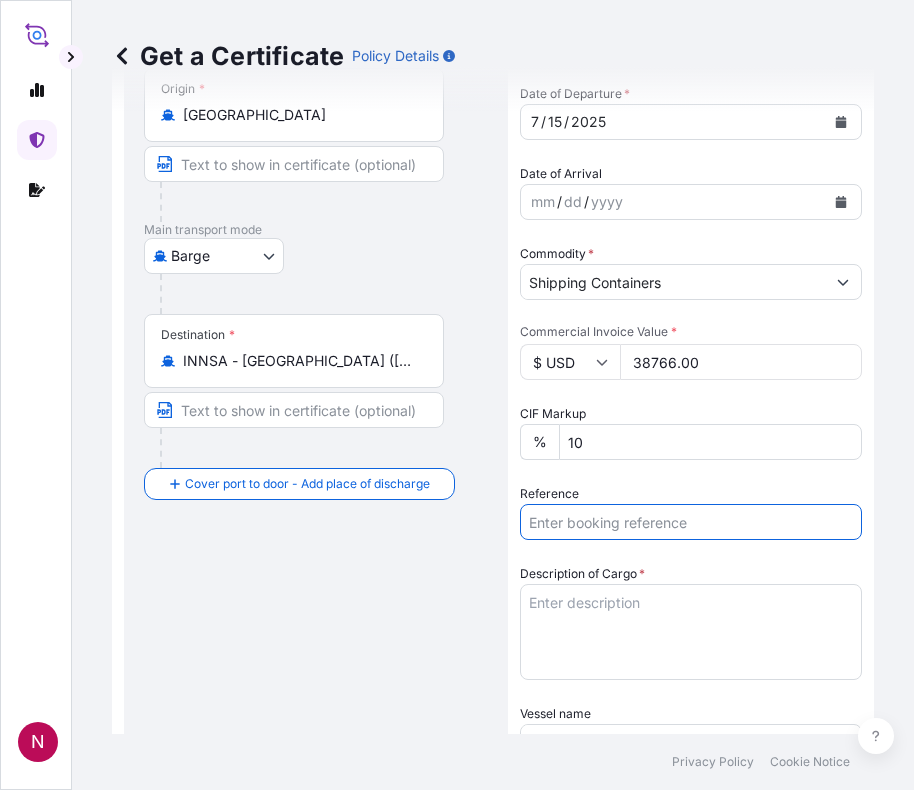 paste on "B000230895" 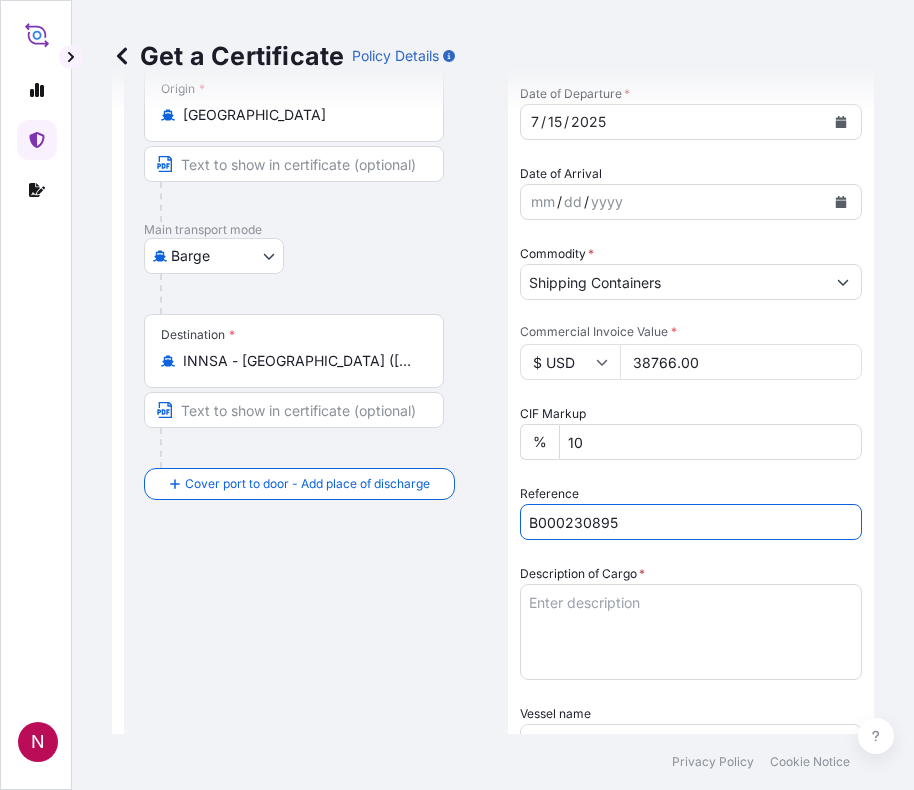 type on "B000230895" 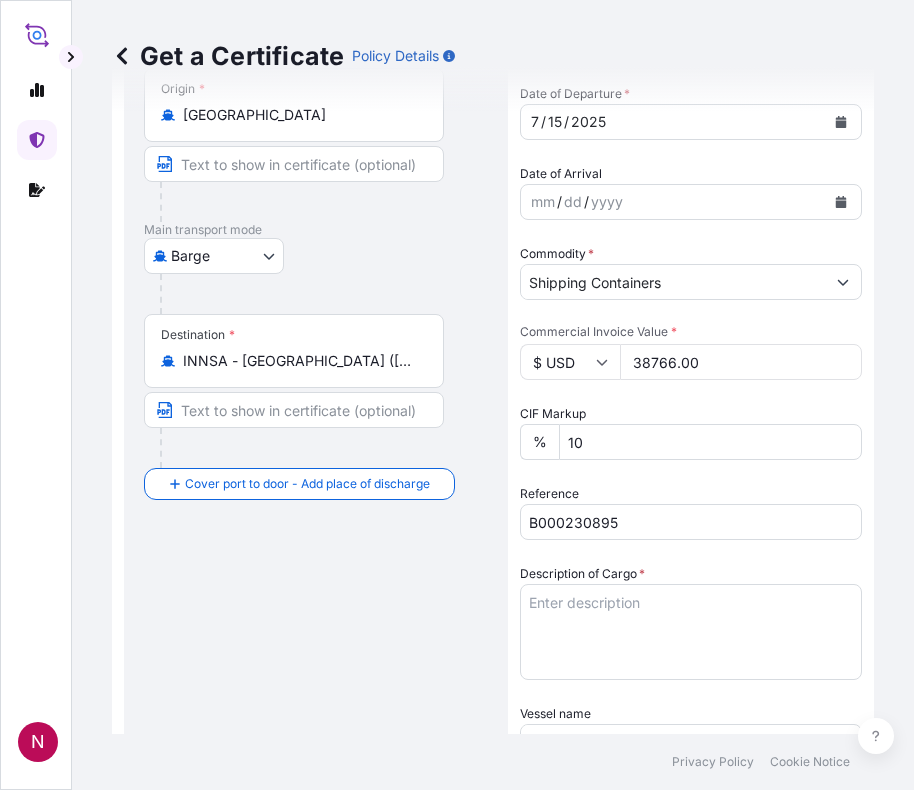 click on "Description of Cargo *" at bounding box center (691, 632) 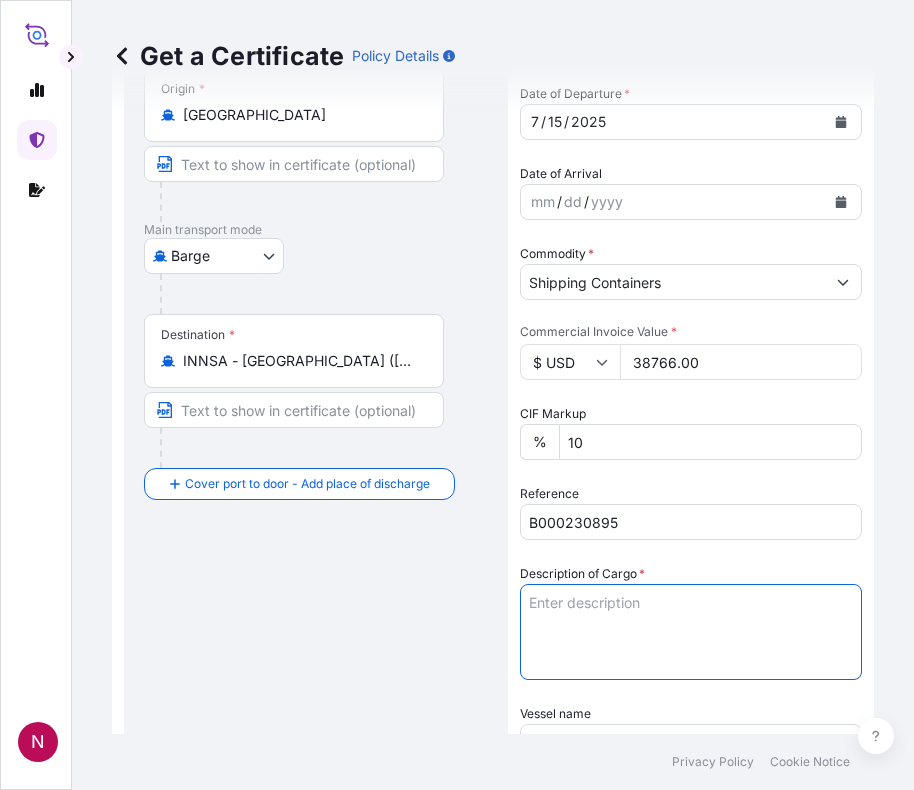 click on "Description of Cargo *" at bounding box center (691, 632) 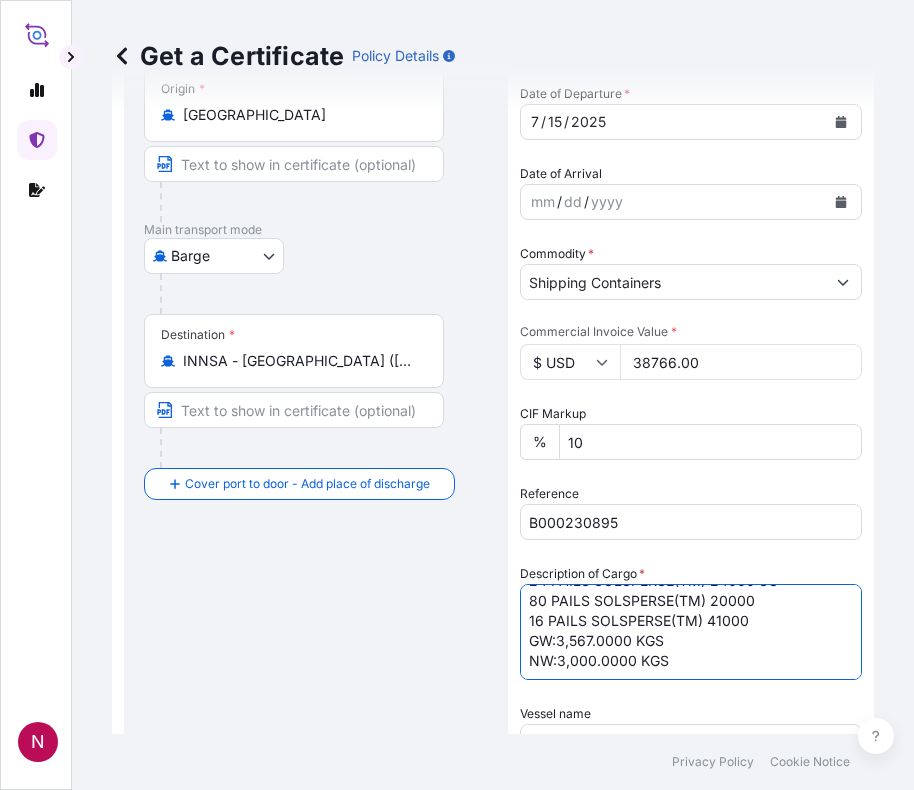 scroll, scrollTop: 82, scrollLeft: 0, axis: vertical 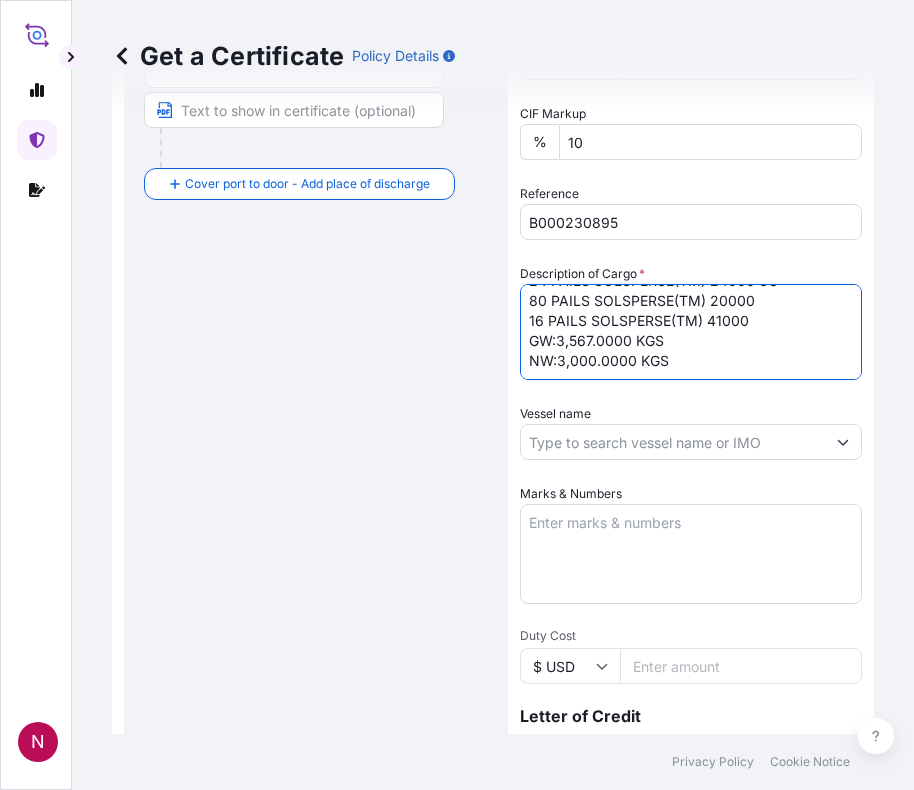 type on "120 PAILS LOADED ONTO
9 PALLETS LOADED INTO
1 LCL
24 PAILS SOLSPERSE(TM) 24000 SC
80 PAILS SOLSPERSE(TM) 20000
16 PAILS SOLSPERSE(TM) 41000
GW:3,567.0000 KGS
NW:3,000.0000 KGS" 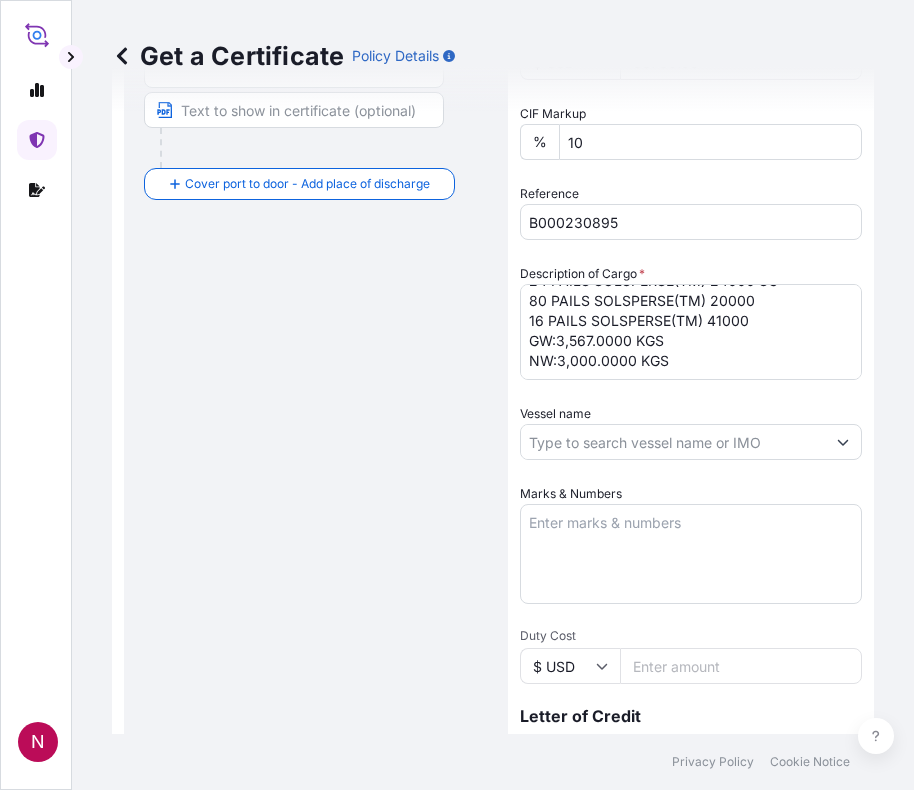 click on "Vessel name" at bounding box center [673, 442] 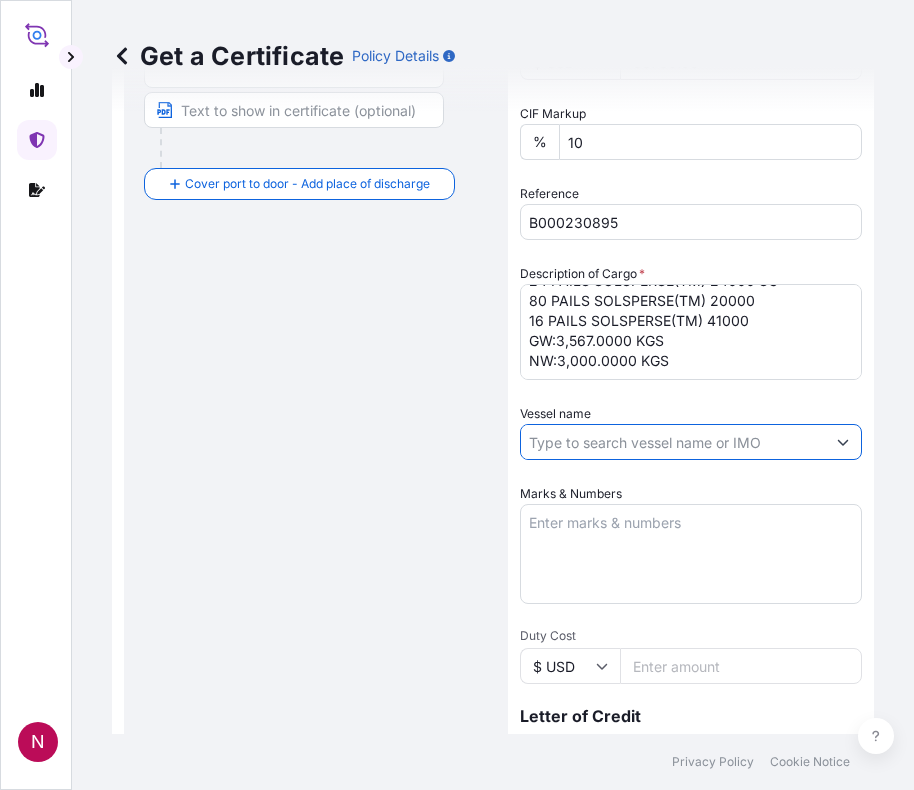 paste on "MSC PAMELA" 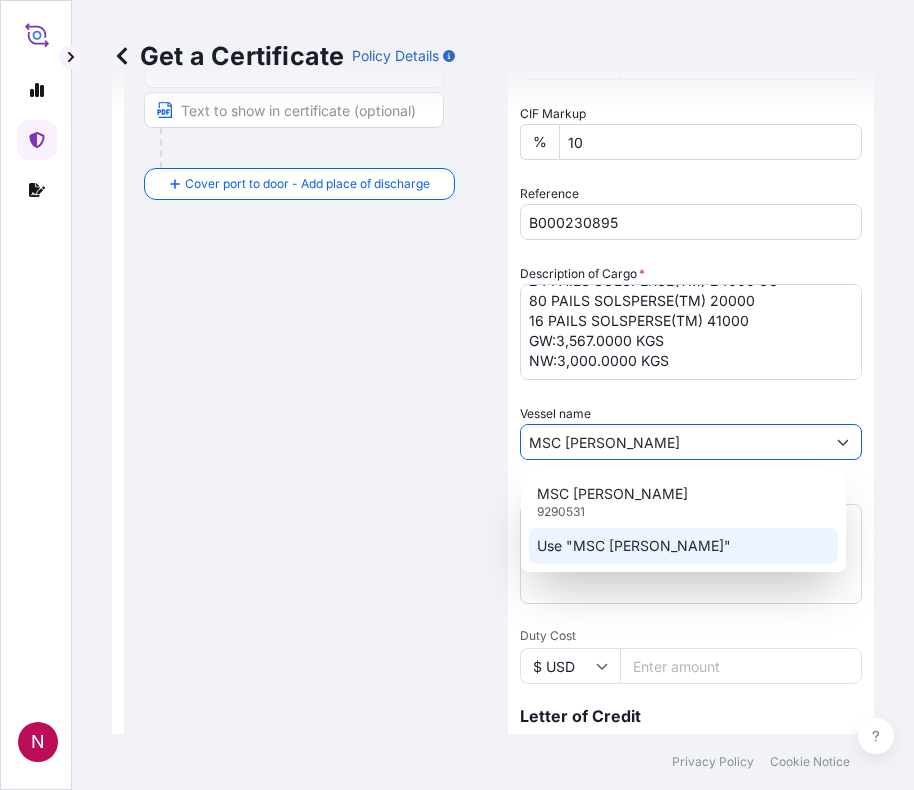 click on "Use "MSC PAMELA"" 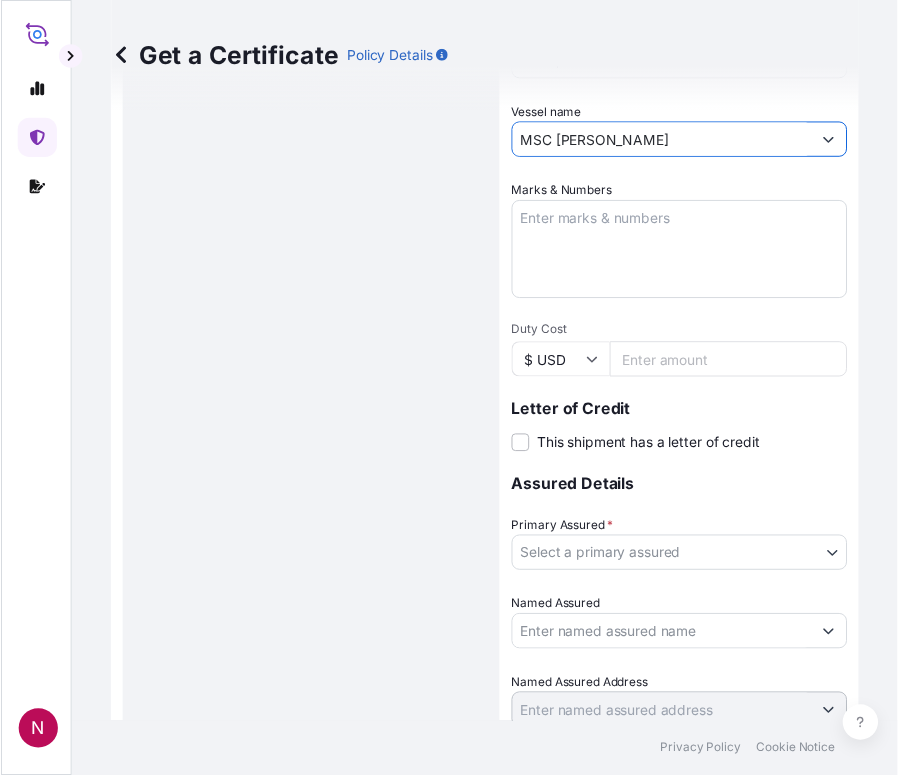 scroll, scrollTop: 899, scrollLeft: 0, axis: vertical 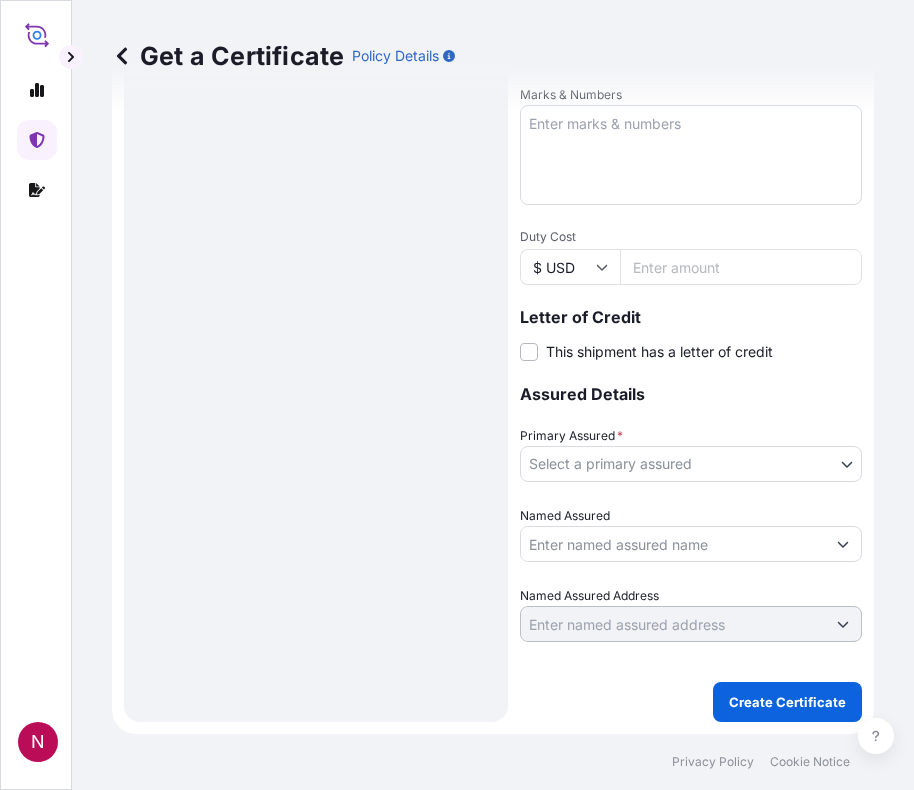 type on "MSC PAMELA" 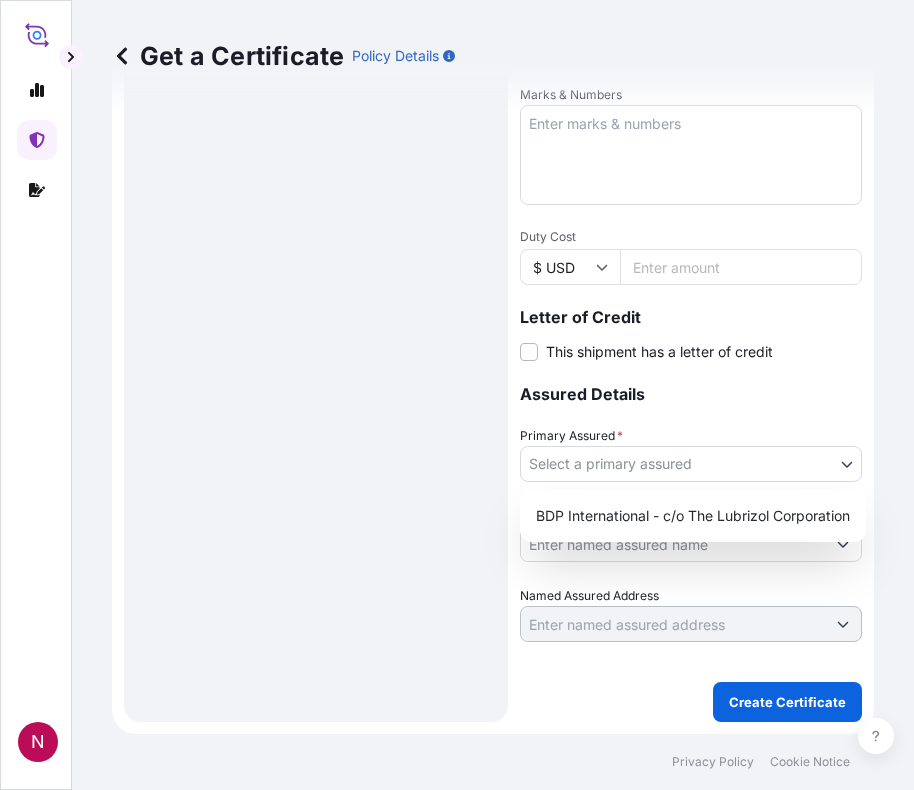 click on "N Get a Certificate Policy Details Route Details Reset Route Details   Cover door to port - Add loading place Place of loading Road / Inland Road / Inland Origin * United Kingdom Main transport mode Barge Air Barge Road Ocean Vessel Rail Barge in Tow Destination * INNSA - Nhava Sheva (Jawaharlal Nehru), India Cover port to door - Add place of discharge Road / Inland Road / Inland Place of Discharge Shipment Details Issue date * 7 / 7 / 2025 Date of Departure * 7 / 15 / 2025 Date of Arrival mm / dd / yyyy Commodity * Shipping Containers Packing Category Commercial Invoice Value    * $ USD 38766.00 CIF Markup % 10 Reference B000230895 Description of Cargo * 120 PAILS LOADED ONTO
9 PALLETS LOADED INTO
1 LCL
24 PAILS SOLSPERSE(TM) 24000 SC
80 PAILS SOLSPERSE(TM) 20000
16 PAILS SOLSPERSE(TM) 41000
GW:3,567.0000 KGS
NW:3,000.0000 KGS Vessel name MSC PAMELA Marks & Numbers Duty Cost   $ USD Letter of Credit This shipment has a letter of credit Letter of credit * Letter of credit may not exceed 12000 characters" at bounding box center (457, 395) 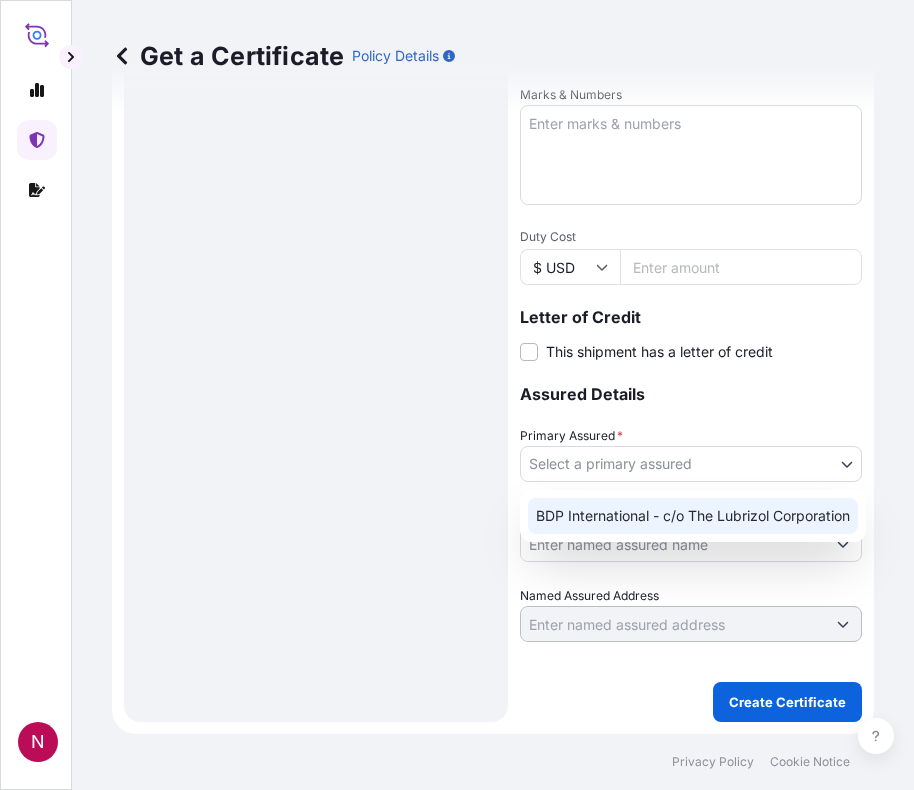 click on "BDP International - c/o The Lubrizol Corporation" at bounding box center (693, 516) 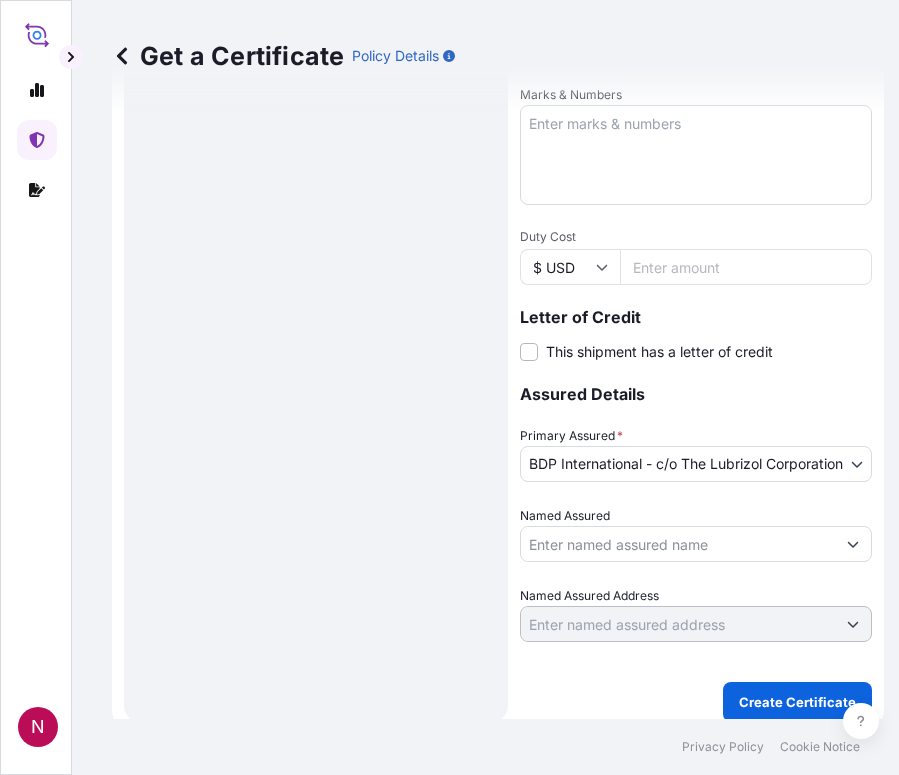 drag, startPoint x: 613, startPoint y: 522, endPoint x: 609, endPoint y: 533, distance: 11.7046995 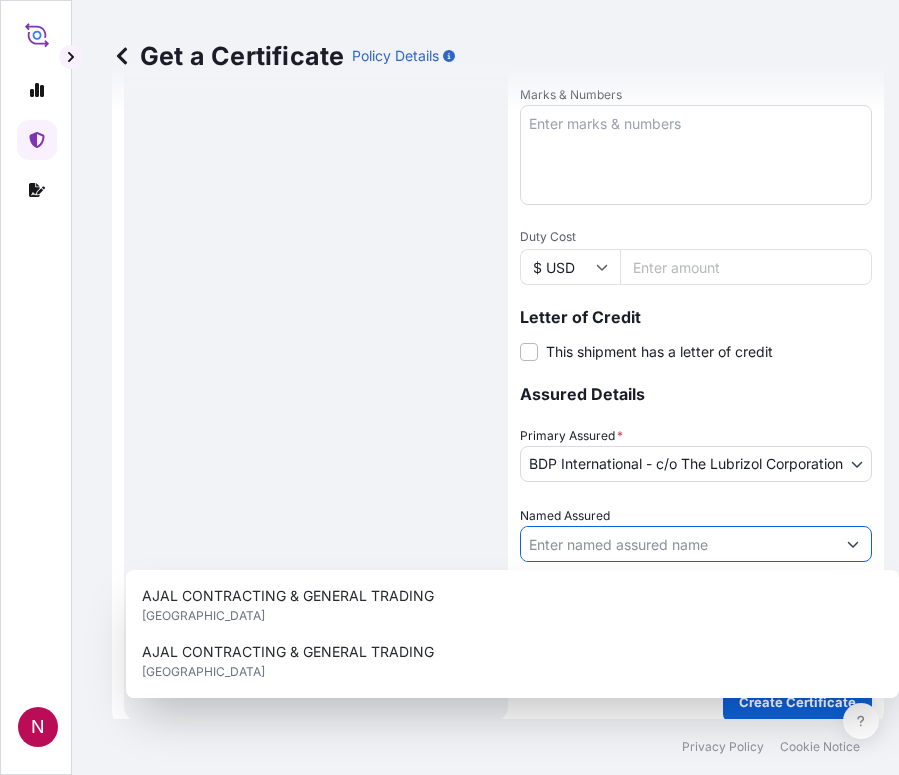 click on "Named Assured" at bounding box center [678, 544] 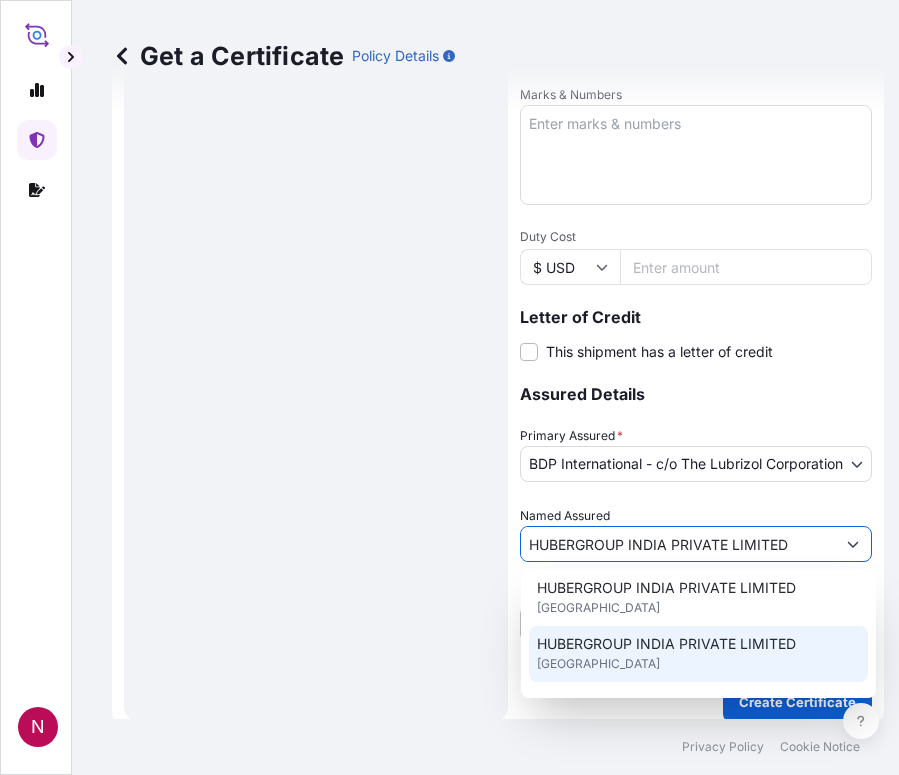 scroll, scrollTop: 260, scrollLeft: 0, axis: vertical 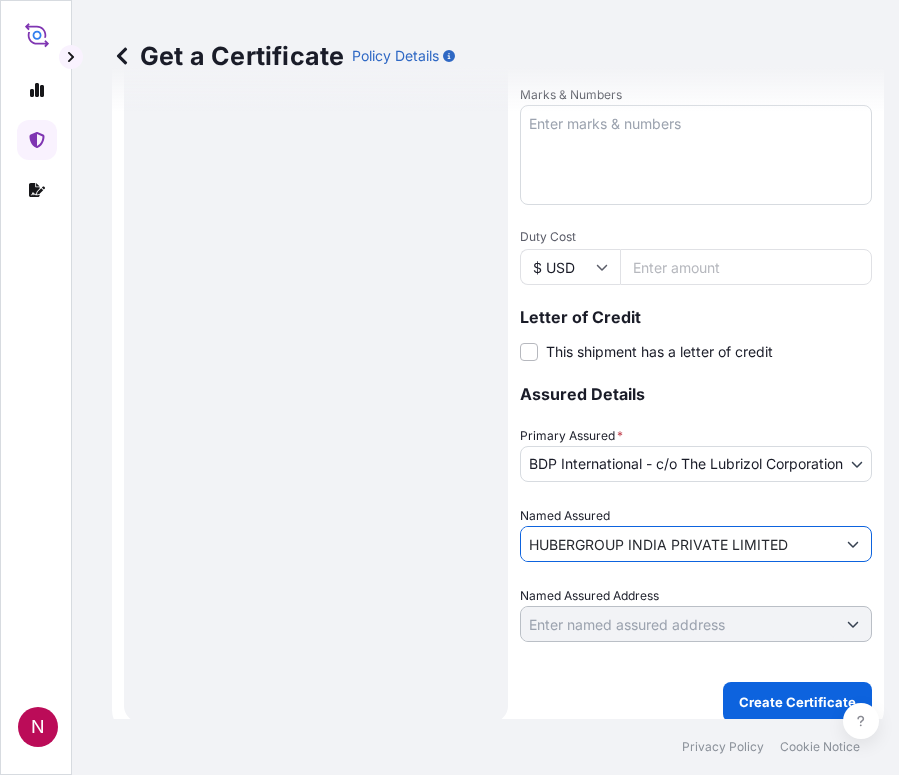 click at bounding box center (853, 544) 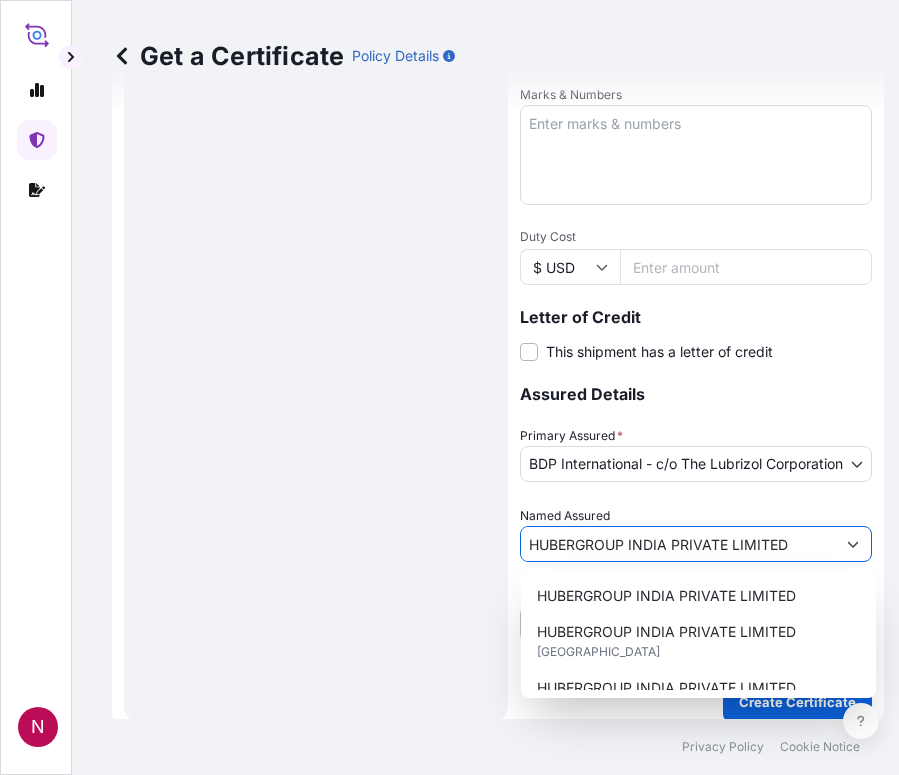 click 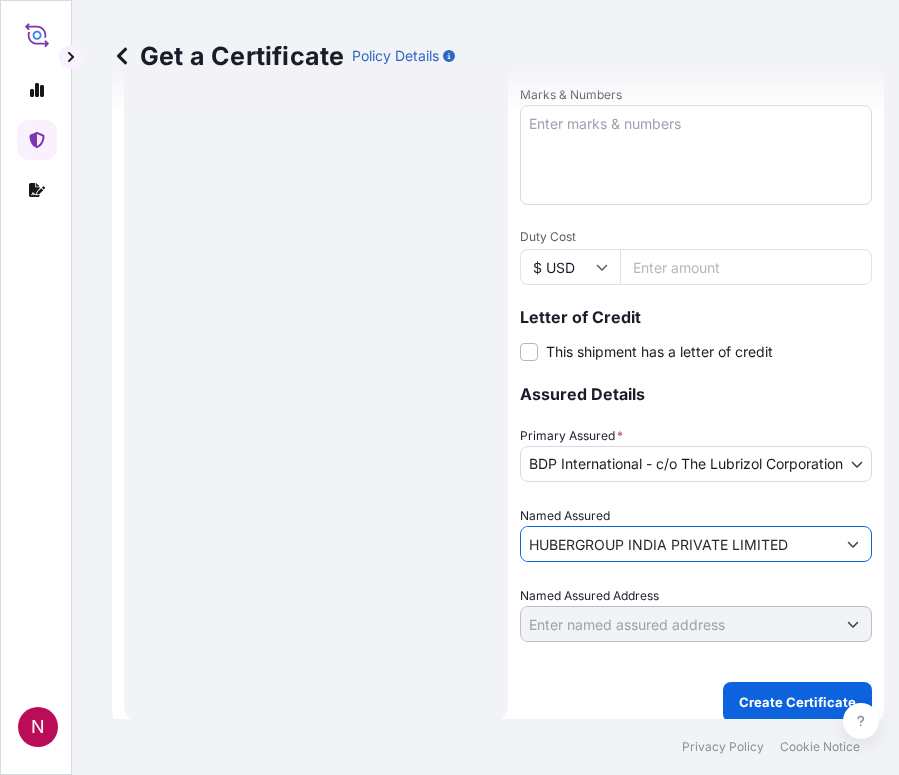 type on "HUBERGROUP INDIA PRIVATE LIMITED" 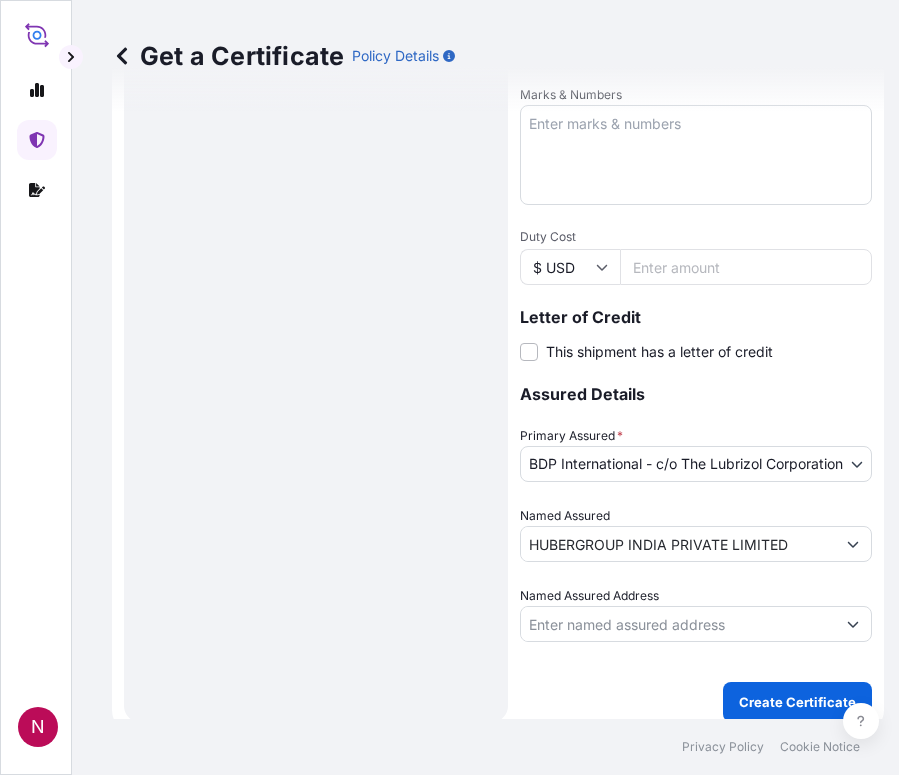 click on "Route Details Reset Route Details   Cover door to port - Add loading place Place of loading Road / Inland Road / Inland Origin * United Kingdom Main transport mode Barge Air Barge Road Ocean Vessel Rail Barge in Tow Destination * INNSA - Nhava Sheva (Jawaharlal Nehru), India Cover port to door - Add place of discharge Road / Inland Road / Inland Place of Discharge" at bounding box center [316, -27] 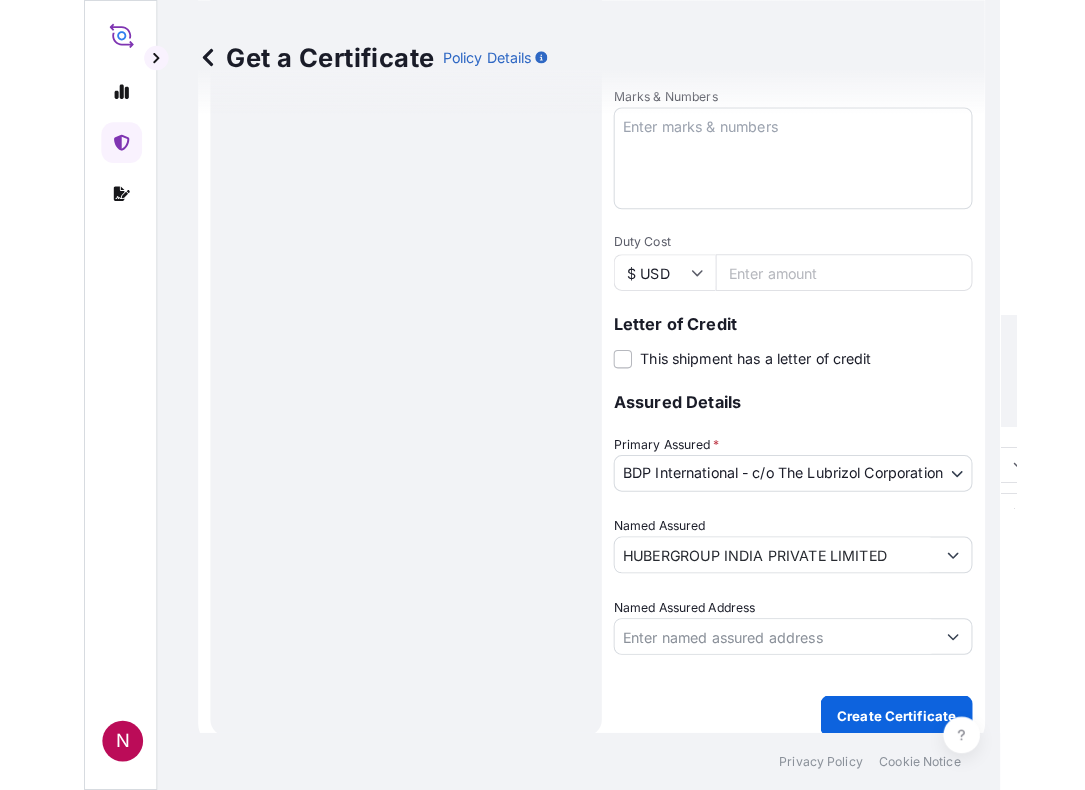 scroll, scrollTop: 0, scrollLeft: 0, axis: both 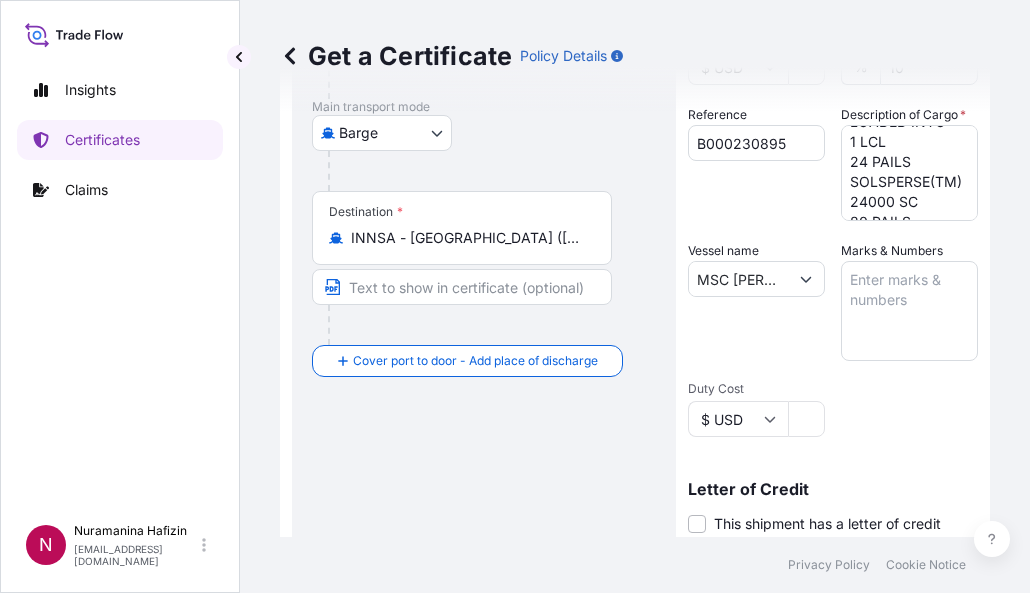 click on "Route Details Reset Route Details   Cover door to port - Add loading place Place of loading Road / Inland Road / Inland Origin * United Kingdom Main transport mode Barge Air Barge Road Ocean Vessel Rail Barge in Tow Destination * INNSA - Nhava Sheva (Jawaharlal Nehru), India Cover port to door - Add place of discharge Road / Inland Road / Inland Place of Discharge" at bounding box center [484, 305] 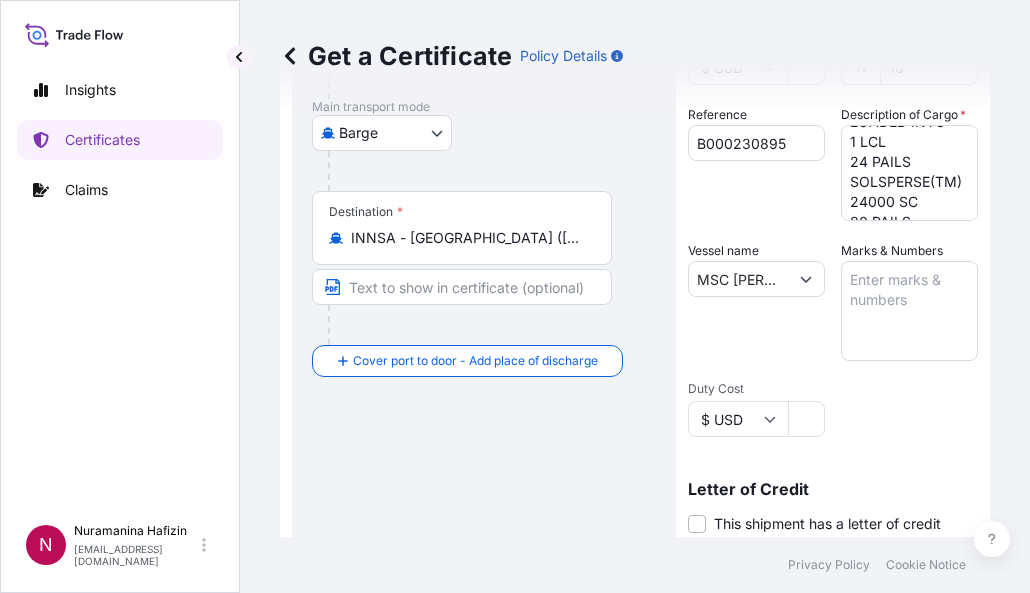 click on "Privacy Policy Cookie Notice" at bounding box center (635, 565) 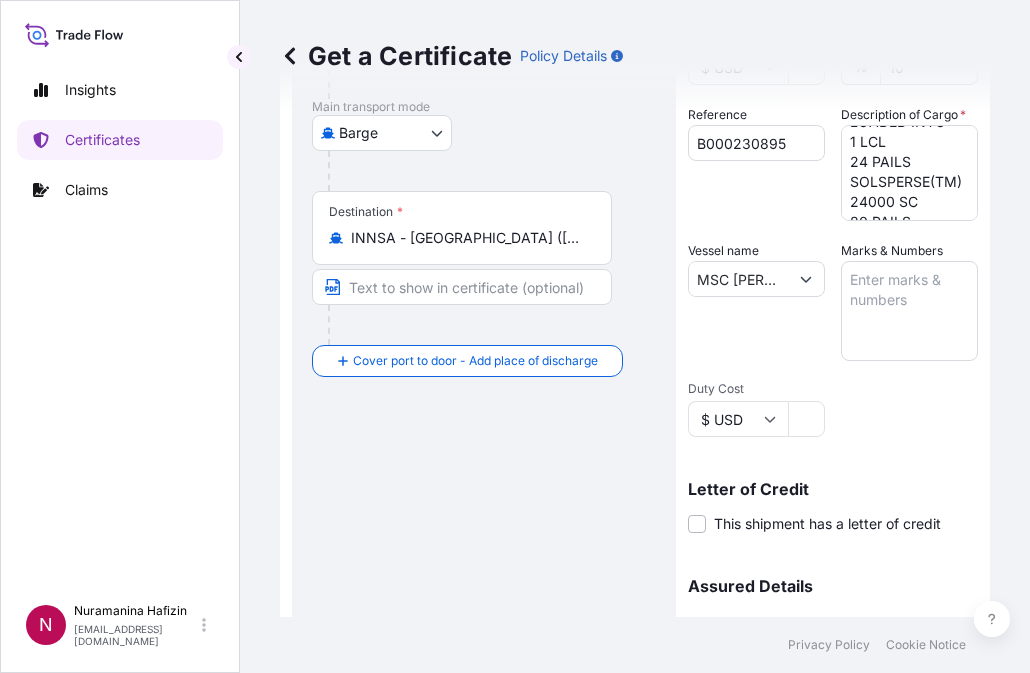 click on "Route Details Reset Route Details   Cover door to port - Add loading place Place of loading Road / Inland Road / Inland Origin * United Kingdom Main transport mode Barge Air Barge Road Ocean Vessel Rail Barge in Tow Destination * INNSA - Nhava Sheva (Jawaharlal Nehru), India Cover port to door - Add place of discharge Road / Inland Road / Inland Place of Discharge" at bounding box center [484, 305] 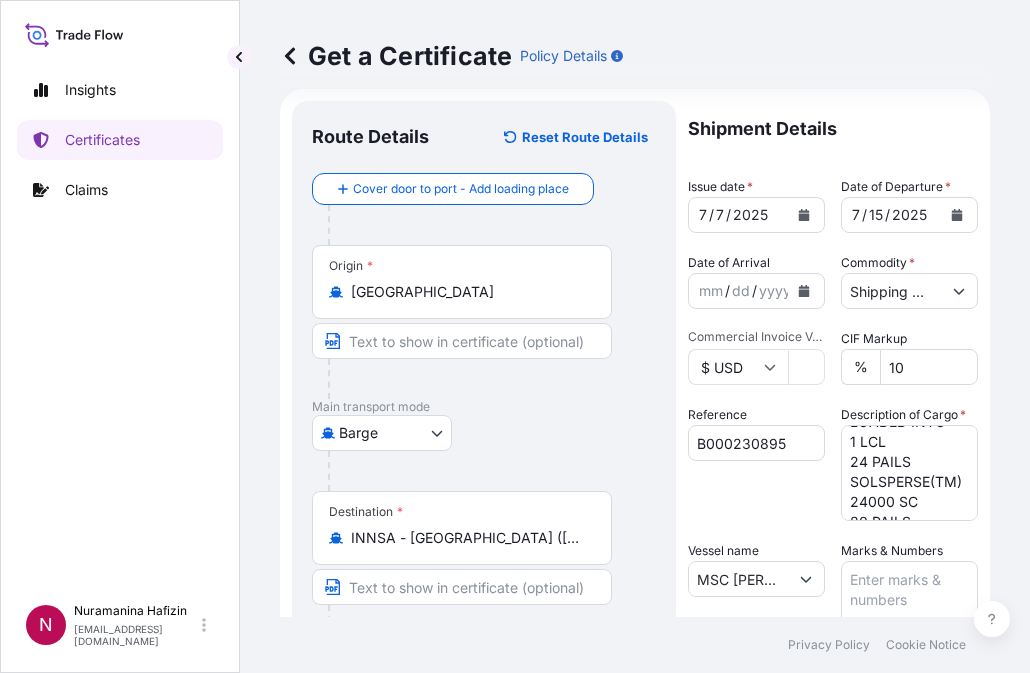 scroll, scrollTop: 0, scrollLeft: 0, axis: both 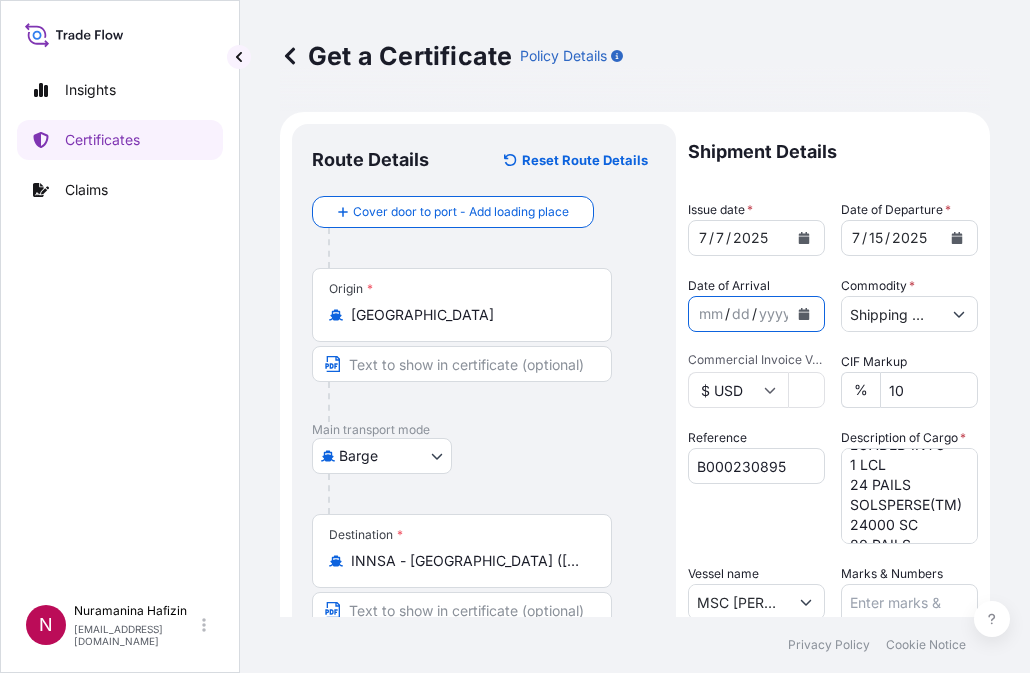click 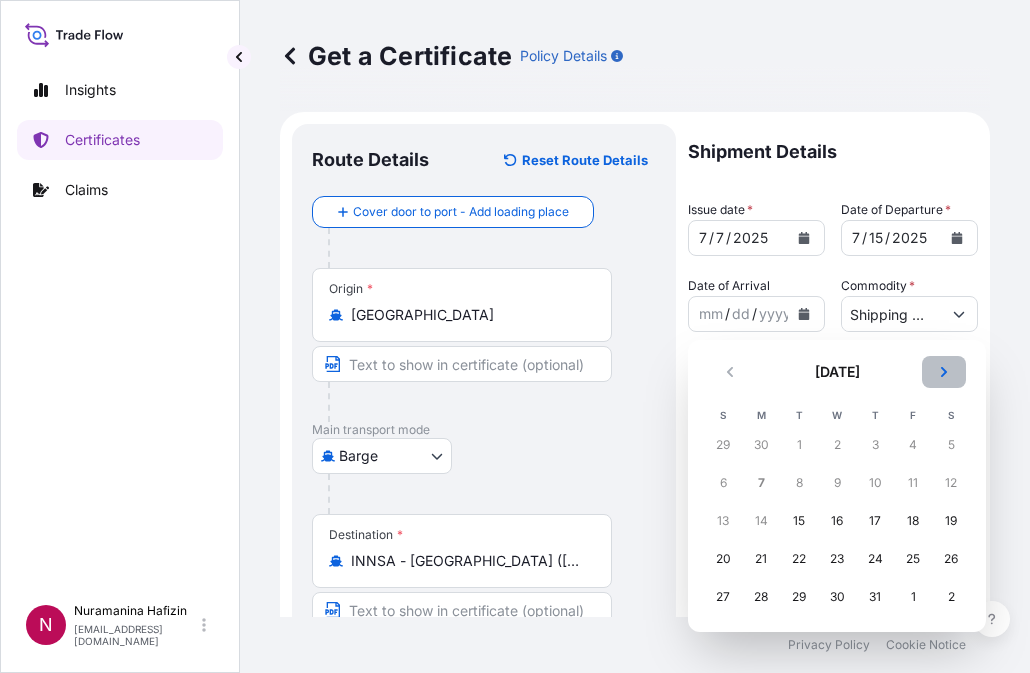 click 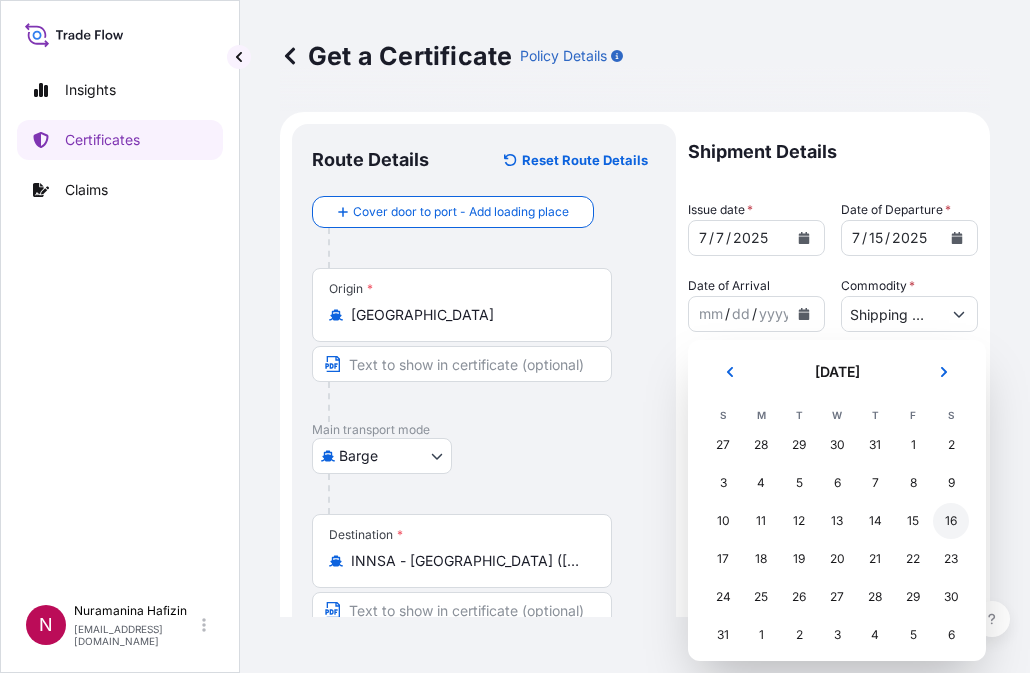 click on "16" at bounding box center [951, 521] 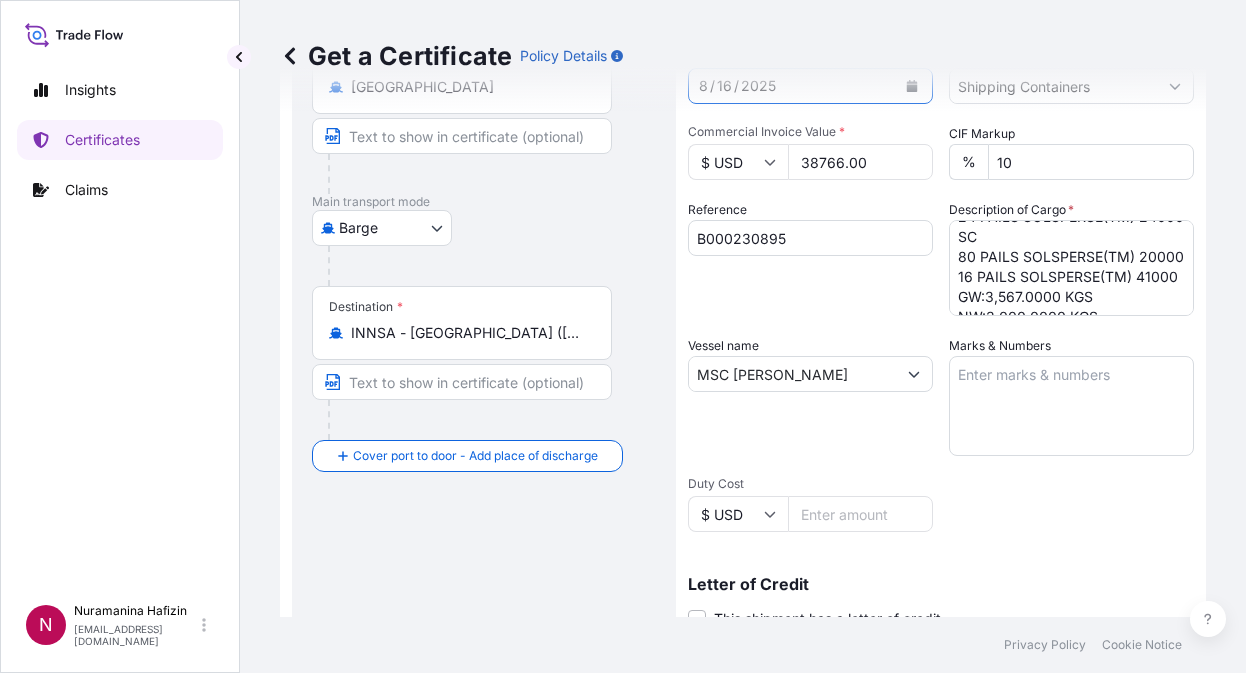 scroll, scrollTop: 128, scrollLeft: 0, axis: vertical 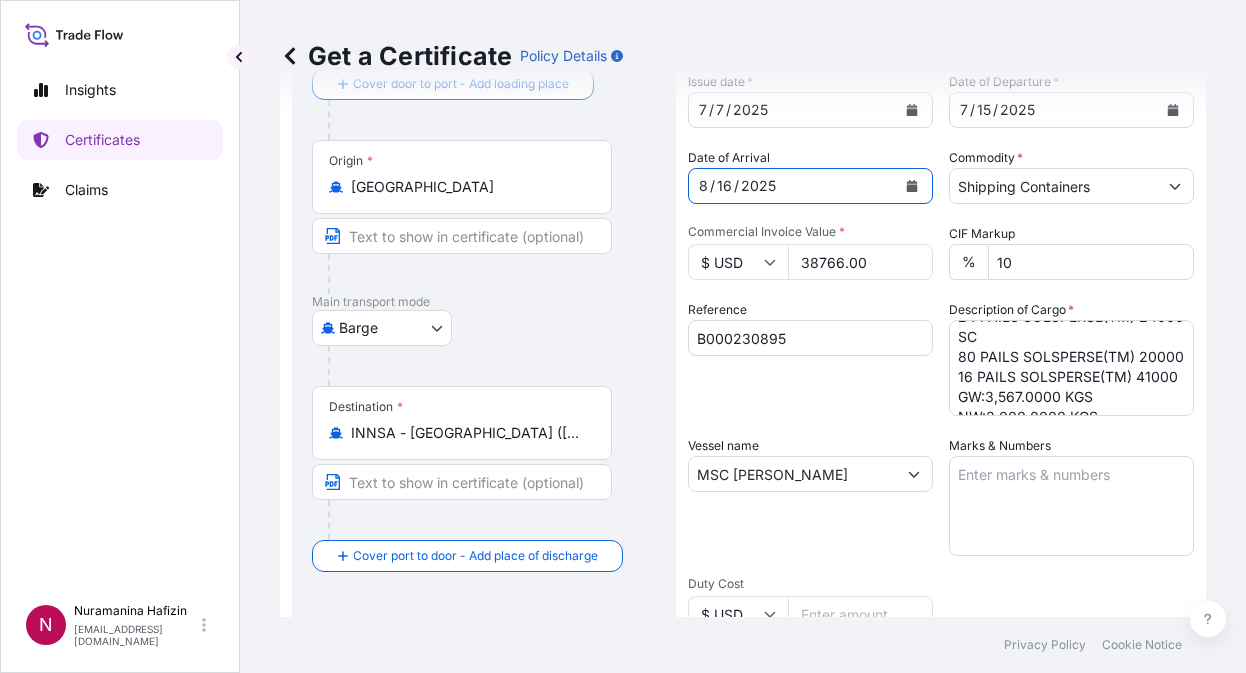 click on "Insights Certificates Claims N Nuramanina   Hafizin nuramanina.hafizin@psabdp.com Get a Certificate Policy Details Route Details Reset Route Details   Cover door to port - Add loading place Place of loading Road / Inland Road / Inland Origin * United Kingdom Main transport mode Barge Air Barge Road Ocean Vessel Rail Barge in Tow Destination * INNSA - Nhava Sheva (Jawaharlal Nehru), India Cover port to door - Add place of discharge Road / Inland Road / Inland Place of Discharge Shipment Details Issue date * 7 / 7 / 2025 Date of Departure * 7 / 15 / 2025 Date of Arrival 8 / 16 / 2025 Commodity * Shipping Containers Packing Category Commercial Invoice Value    * $ USD 38766.00 CIF Markup % 10 Reference B000230895 Description of Cargo * 120 PAILS LOADED ONTO
9 PALLETS LOADED INTO
1 LCL
24 PAILS SOLSPERSE(TM) 24000 SC
80 PAILS SOLSPERSE(TM) 20000
16 PAILS SOLSPERSE(TM) 41000
GW:3,567.0000 KGS
NW:3,000.0000 KGS Vessel name MSC PAMELA Marks & Numbers Duty Cost   $ USD Letter of Credit Letter of credit * * 0" at bounding box center (623, 336) 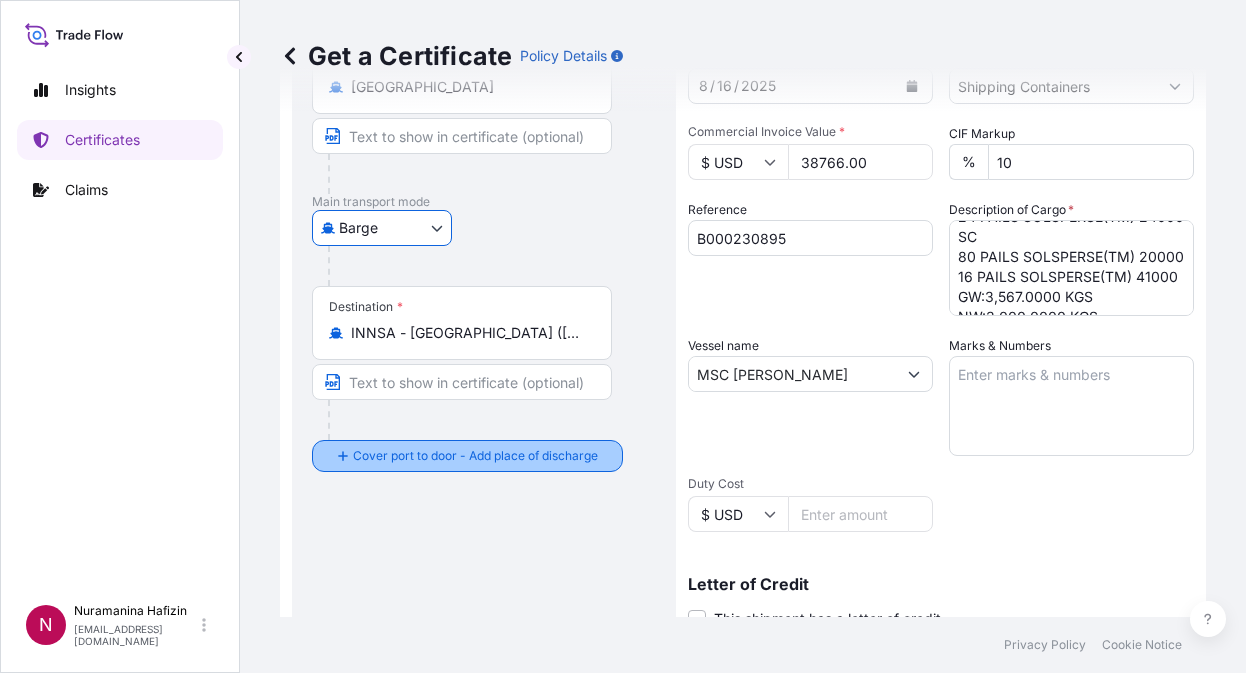 scroll, scrollTop: 128, scrollLeft: 0, axis: vertical 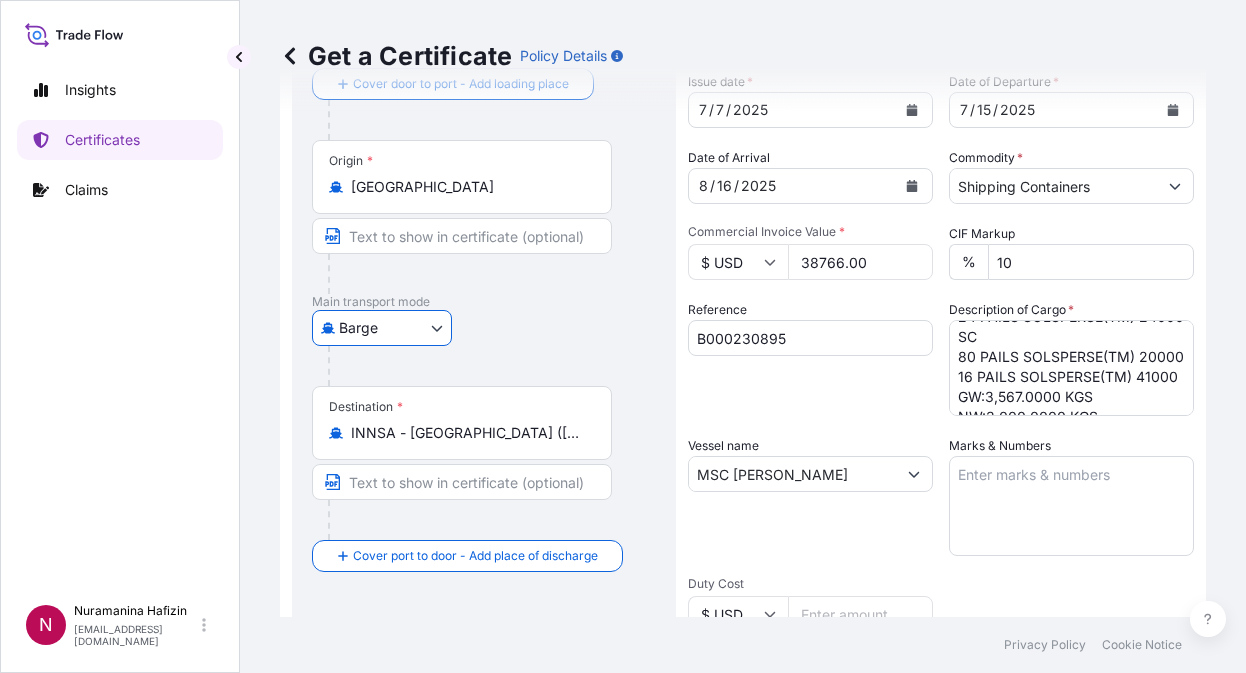 click on "Insights Certificates Claims N Nuramanina   Hafizin nuramanina.hafizin@psabdp.com Get a Certificate Policy Details Route Details Reset Route Details   Cover door to port - Add loading place Place of loading Road / Inland Road / Inland Origin * United Kingdom Main transport mode Barge Air Barge Road Ocean Vessel Rail Barge in Tow Destination * INNSA - Nhava Sheva (Jawaharlal Nehru), India Cover port to door - Add place of discharge Road / Inland Road / Inland Place of Discharge Shipment Details Issue date * 7 / 7 / 2025 Date of Departure * 7 / 15 / 2025 Date of Arrival 8 / 16 / 2025 Commodity * Shipping Containers Packing Category Commercial Invoice Value    * $ USD 38766.00 CIF Markup % 10 Reference B000230895 Description of Cargo * 120 PAILS LOADED ONTO
9 PALLETS LOADED INTO
1 LCL
24 PAILS SOLSPERSE(TM) 24000 SC
80 PAILS SOLSPERSE(TM) 20000
16 PAILS SOLSPERSE(TM) 41000
GW:3,567.0000 KGS
NW:3,000.0000 KGS Vessel name MSC PAMELA Marks & Numbers Duty Cost   $ USD Letter of Credit Letter of credit * * 0" at bounding box center (623, 336) 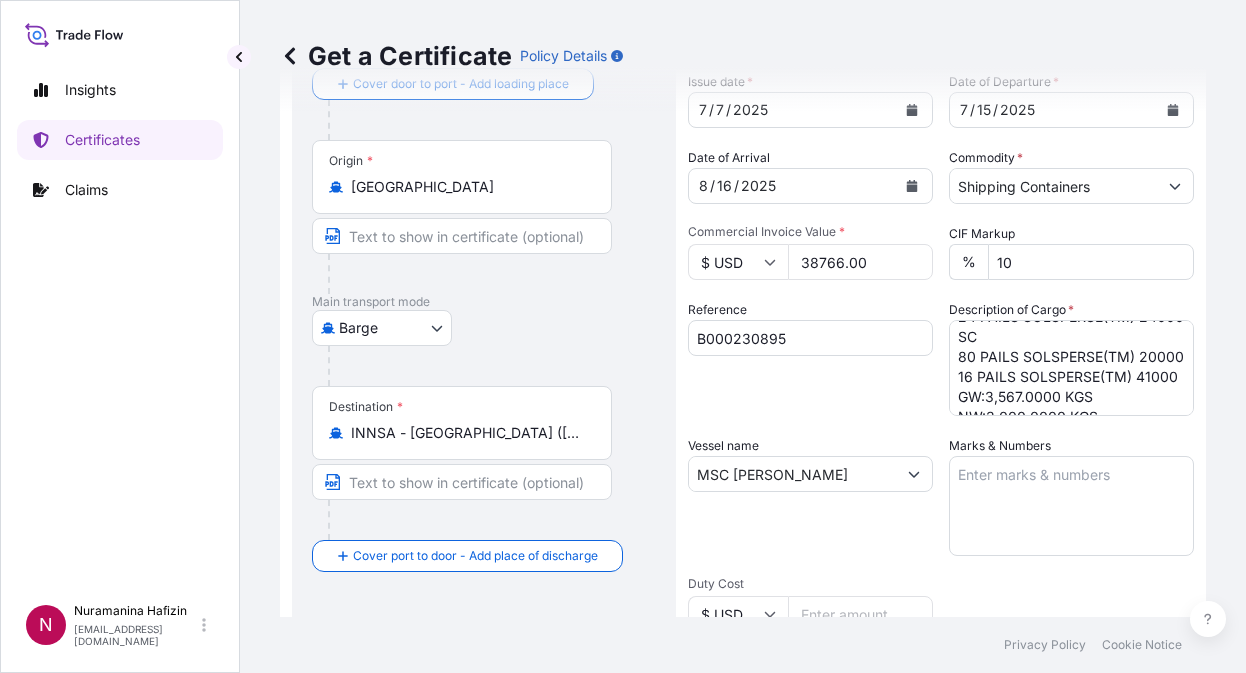 click on "Barge Air Barge Road Ocean Vessel Rail Barge in Tow" at bounding box center [484, 328] 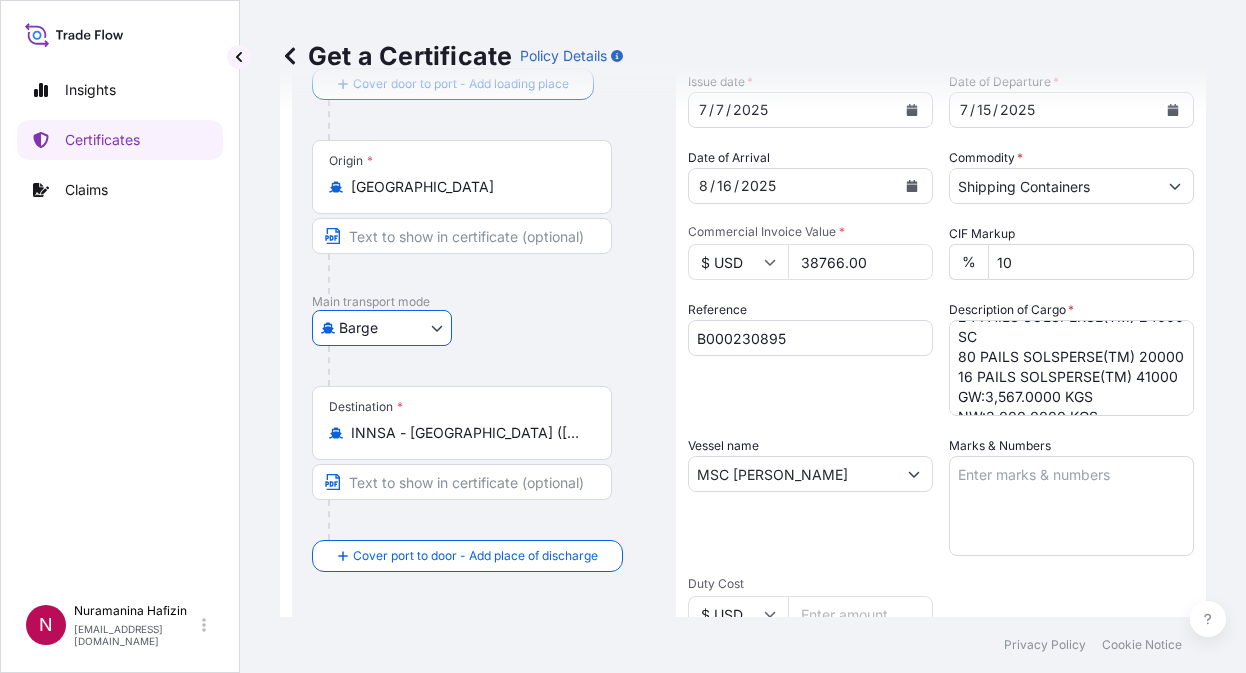 click on "Insights Certificates Claims N Nuramanina   Hafizin nuramanina.hafizin@psabdp.com Get a Certificate Policy Details Route Details Reset Route Details   Cover door to port - Add loading place Place of loading Road / Inland Road / Inland Origin * United Kingdom Main transport mode Barge Air Barge Road Ocean Vessel Rail Barge in Tow Destination * INNSA - Nhava Sheva (Jawaharlal Nehru), India Cover port to door - Add place of discharge Road / Inland Road / Inland Place of Discharge Shipment Details Issue date * 7 / 7 / 2025 Date of Departure * 7 / 15 / 2025 Date of Arrival 8 / 16 / 2025 Commodity * Shipping Containers Packing Category Commercial Invoice Value    * $ USD 38766.00 CIF Markup % 10 Reference B000230895 Description of Cargo * 120 PAILS LOADED ONTO
9 PALLETS LOADED INTO
1 LCL
24 PAILS SOLSPERSE(TM) 24000 SC
80 PAILS SOLSPERSE(TM) 20000
16 PAILS SOLSPERSE(TM) 41000
GW:3,567.0000 KGS
NW:3,000.0000 KGS Vessel name MSC PAMELA Marks & Numbers Duty Cost   $ USD Letter of Credit Letter of credit * * 0" at bounding box center [623, 336] 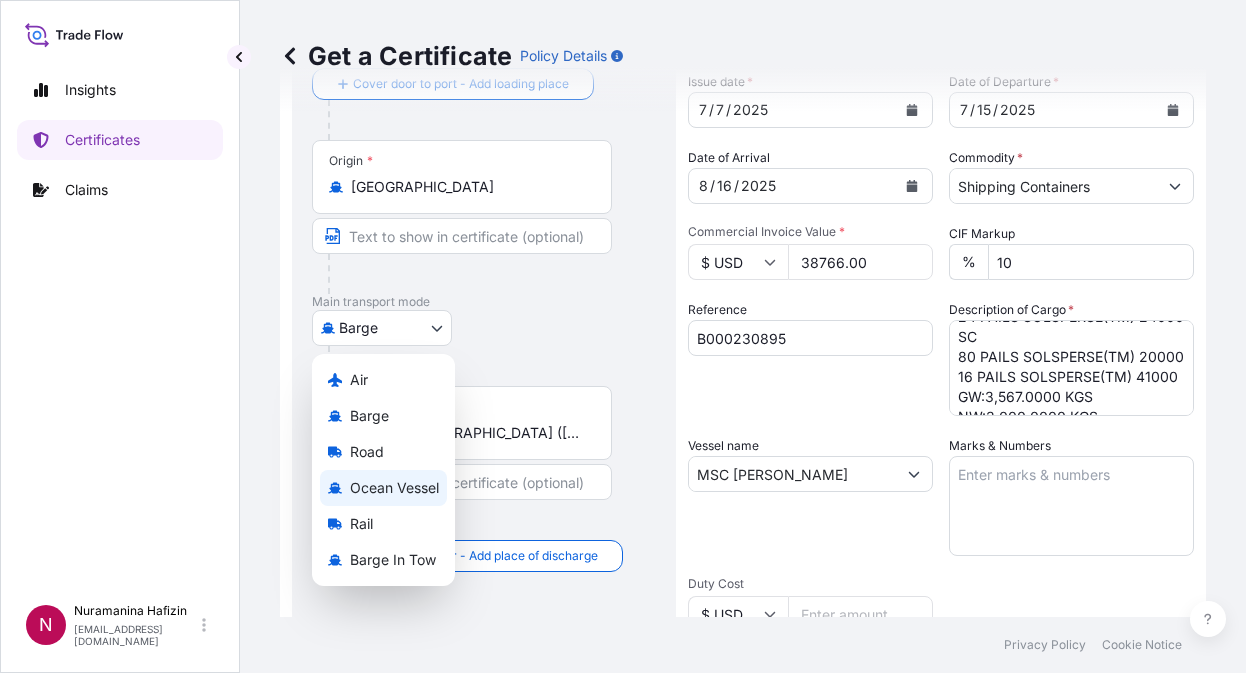 click on "Ocean Vessel" at bounding box center [394, 488] 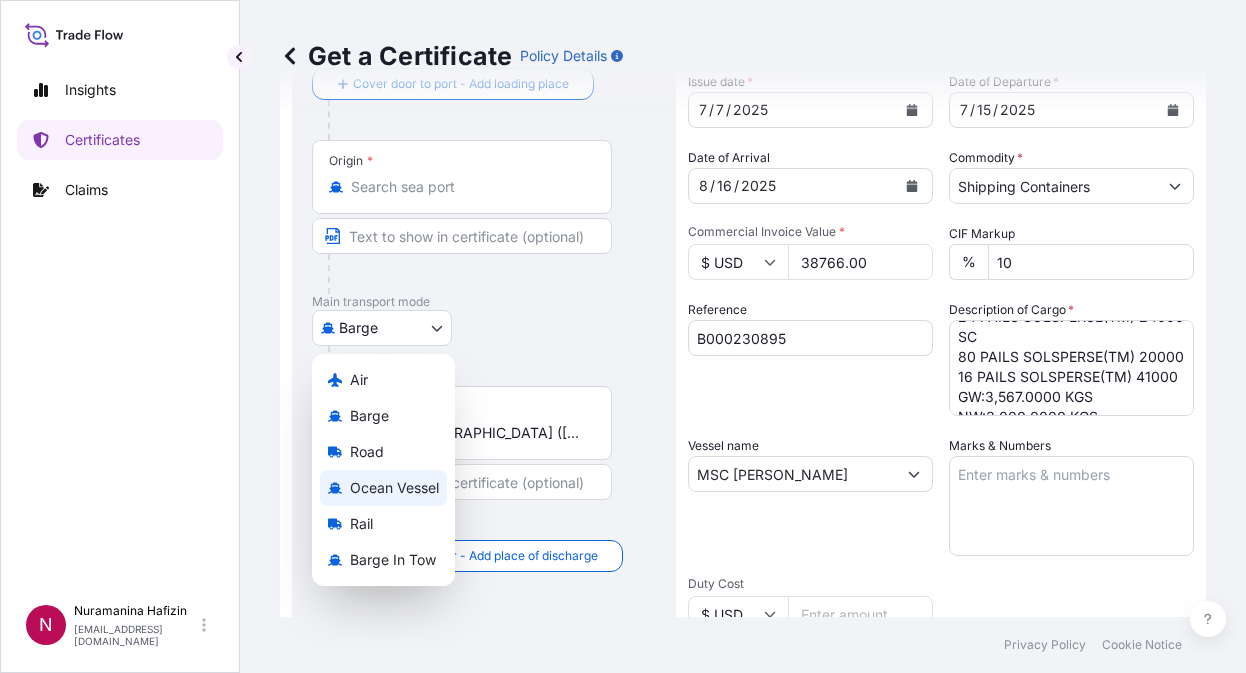 select on "Ocean Vessel" 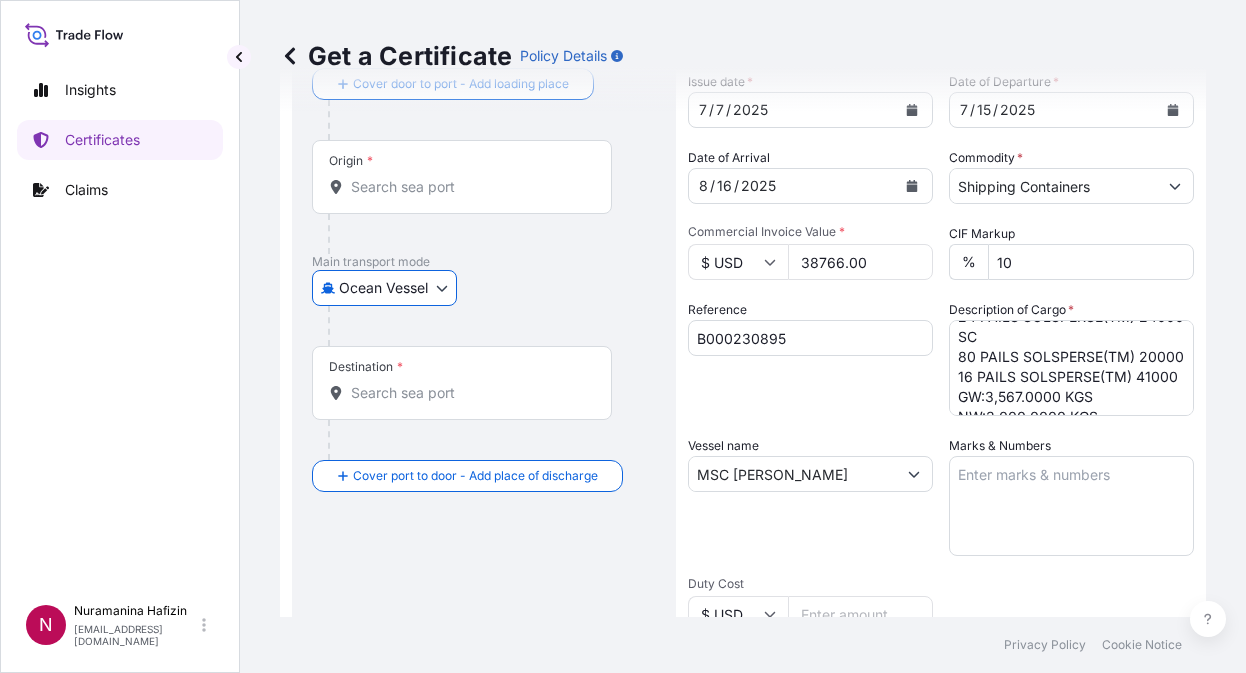 click on "Origin *" at bounding box center [469, 187] 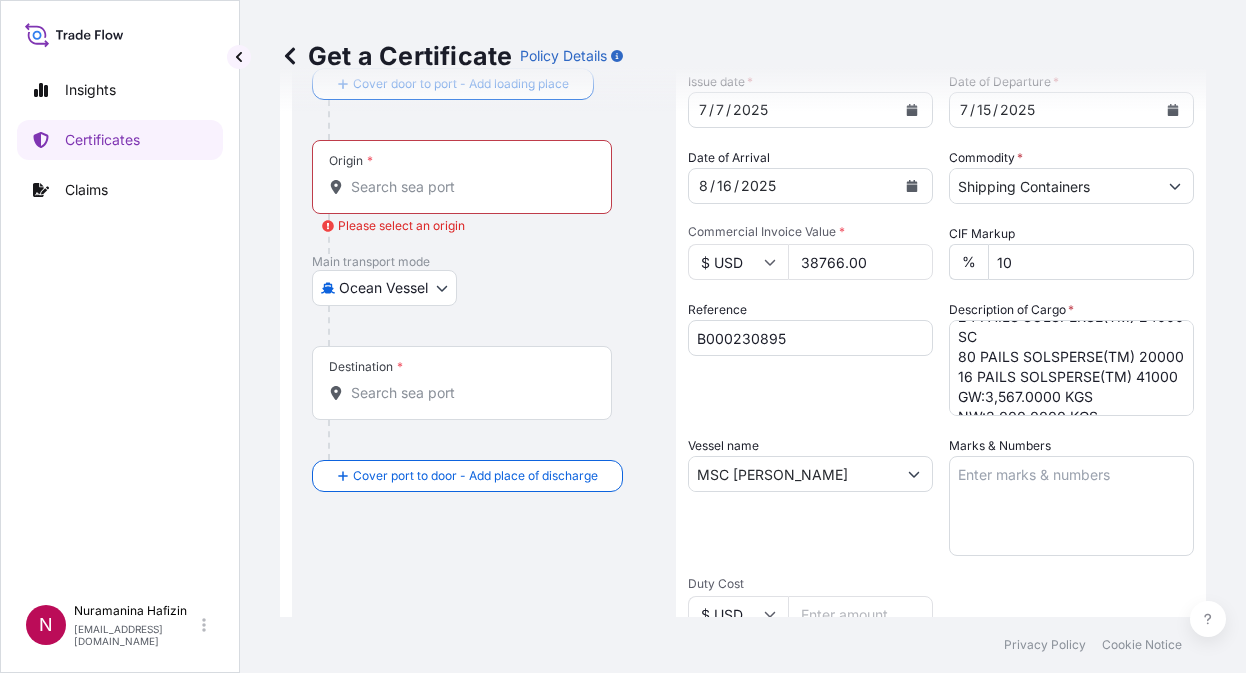 click on "Ocean Vessel Air Barge Road Ocean Vessel Rail Barge in Tow" at bounding box center [484, 288] 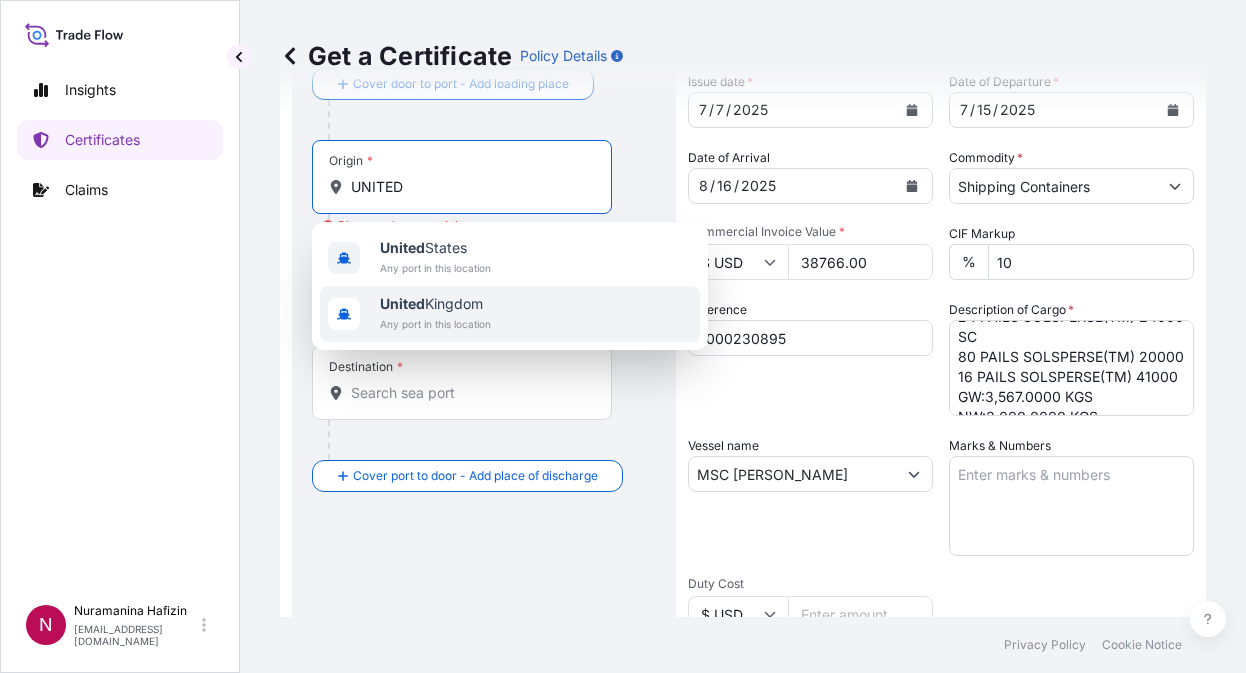 click on "United  Kingdom" at bounding box center (435, 304) 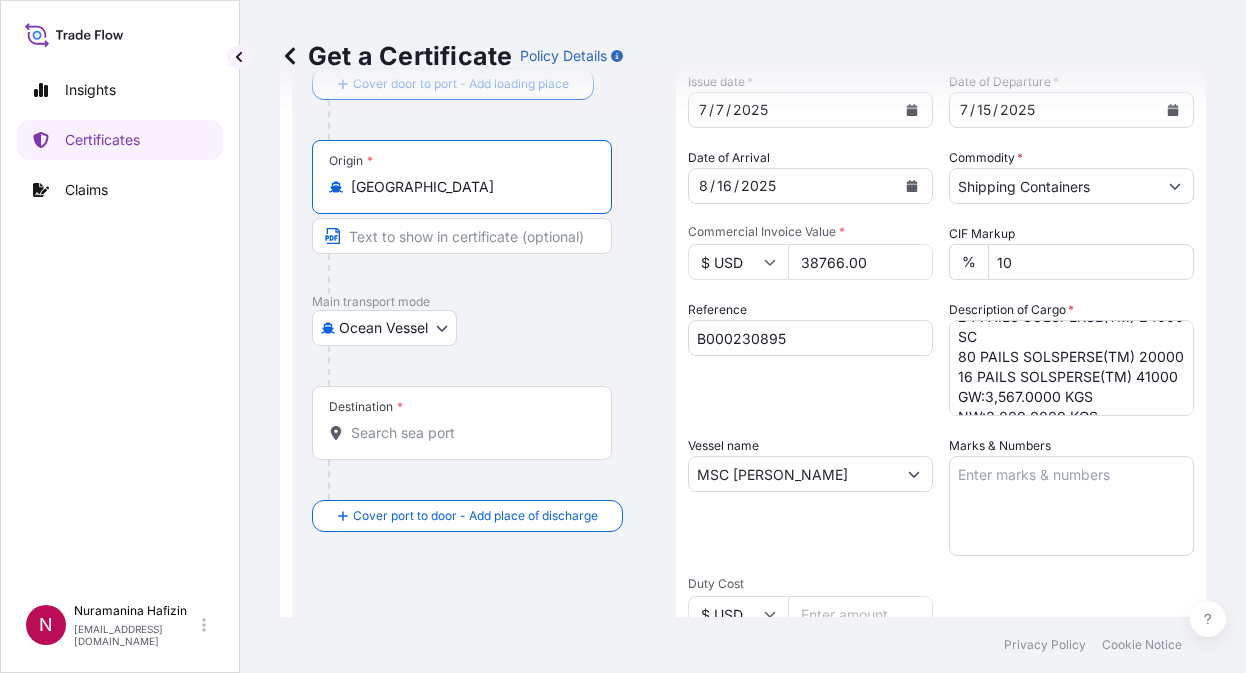 type on "United Kingdom" 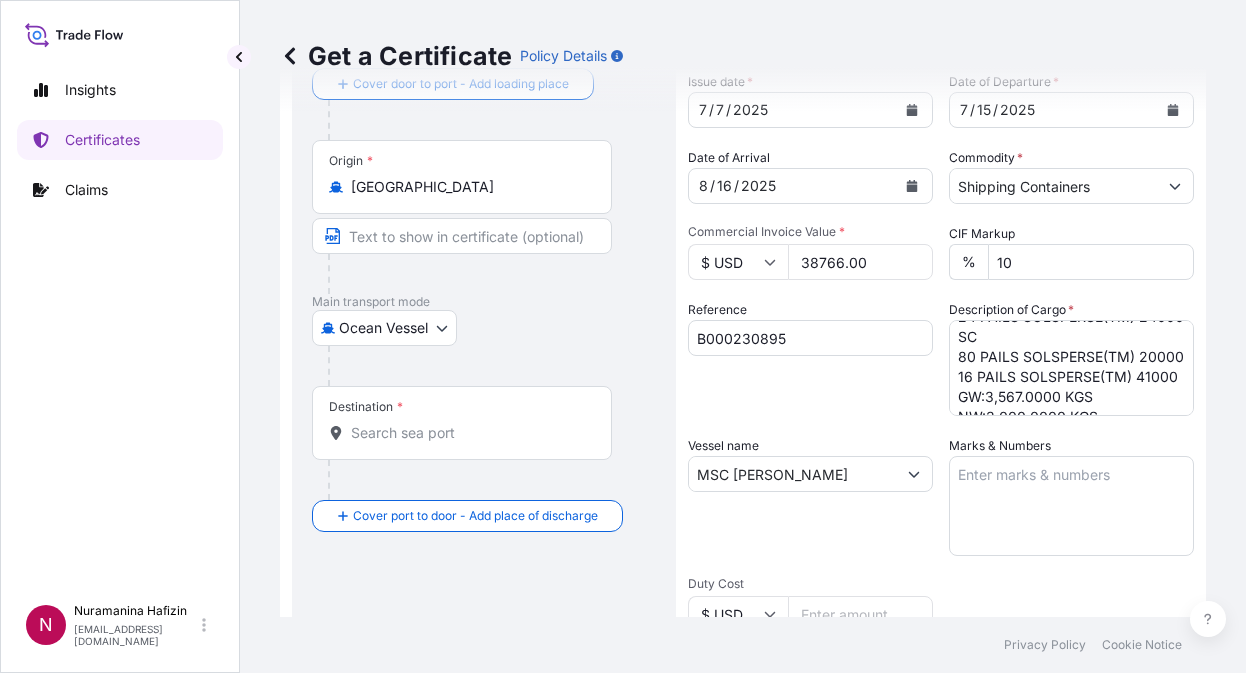 click at bounding box center (492, 366) 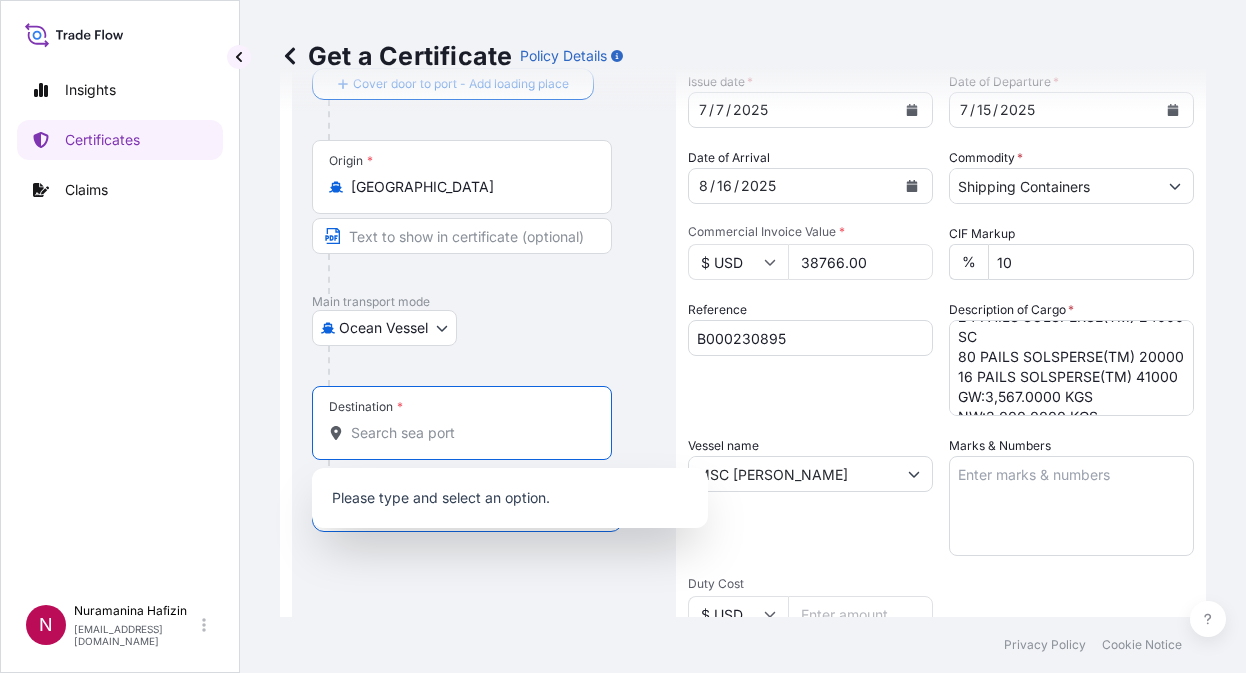 paste on "NHAVA SHEVA, INDIA" 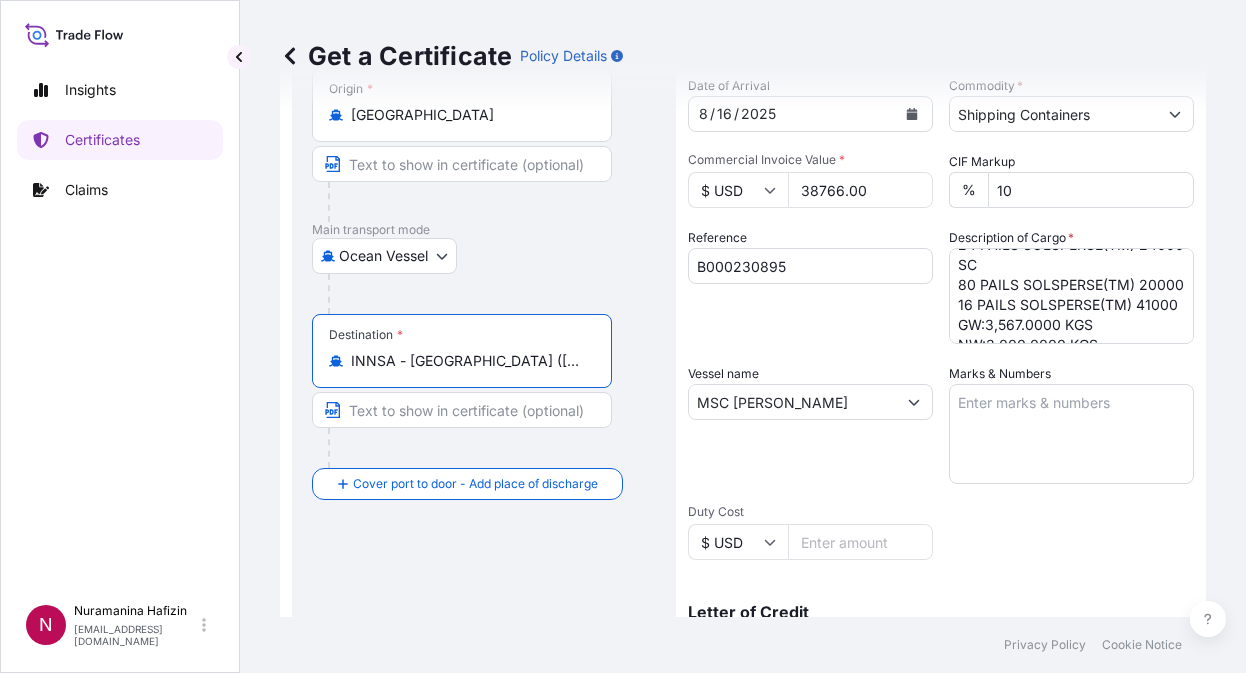 scroll, scrollTop: 500, scrollLeft: 0, axis: vertical 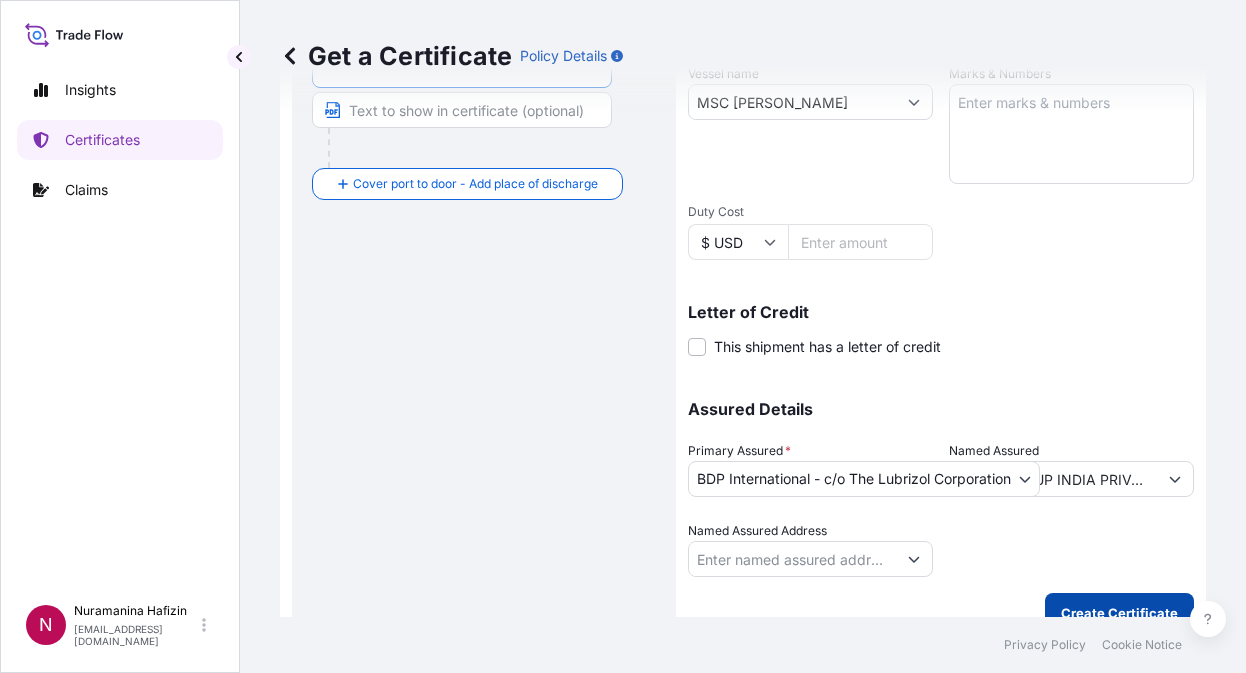 type on "INNSA - Nhava Sheva (Jawaharlal Nehru), India" 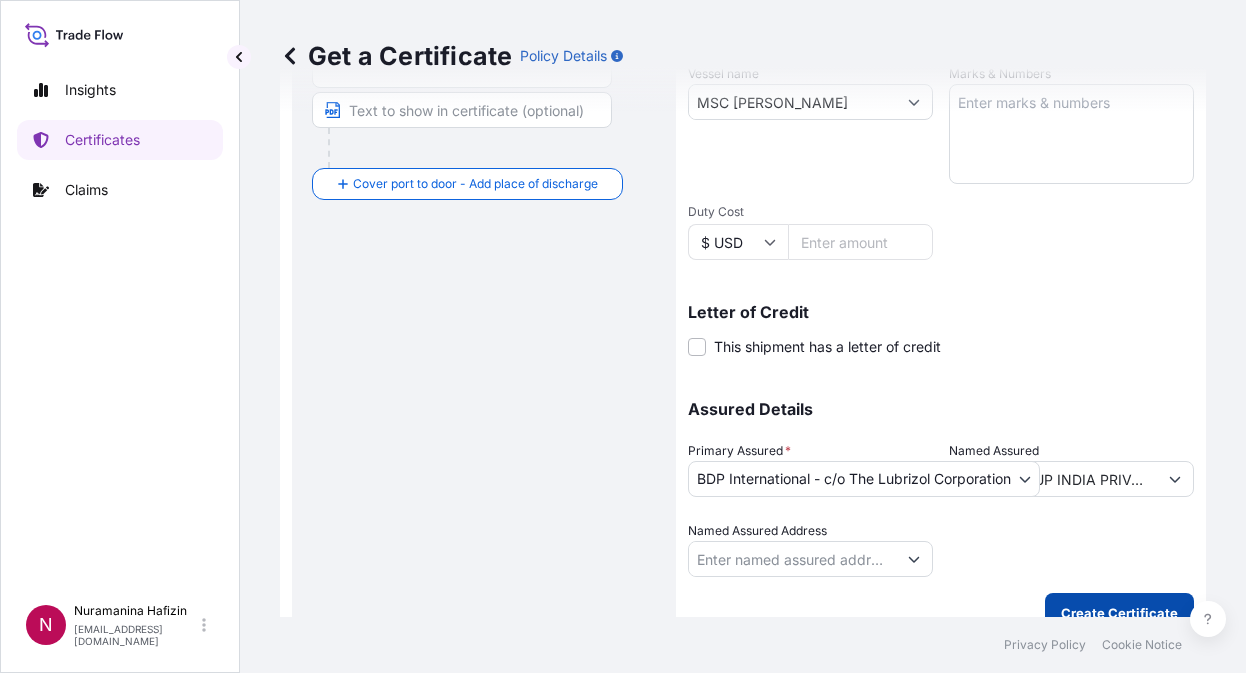 click on "Create Certificate" at bounding box center (1119, 613) 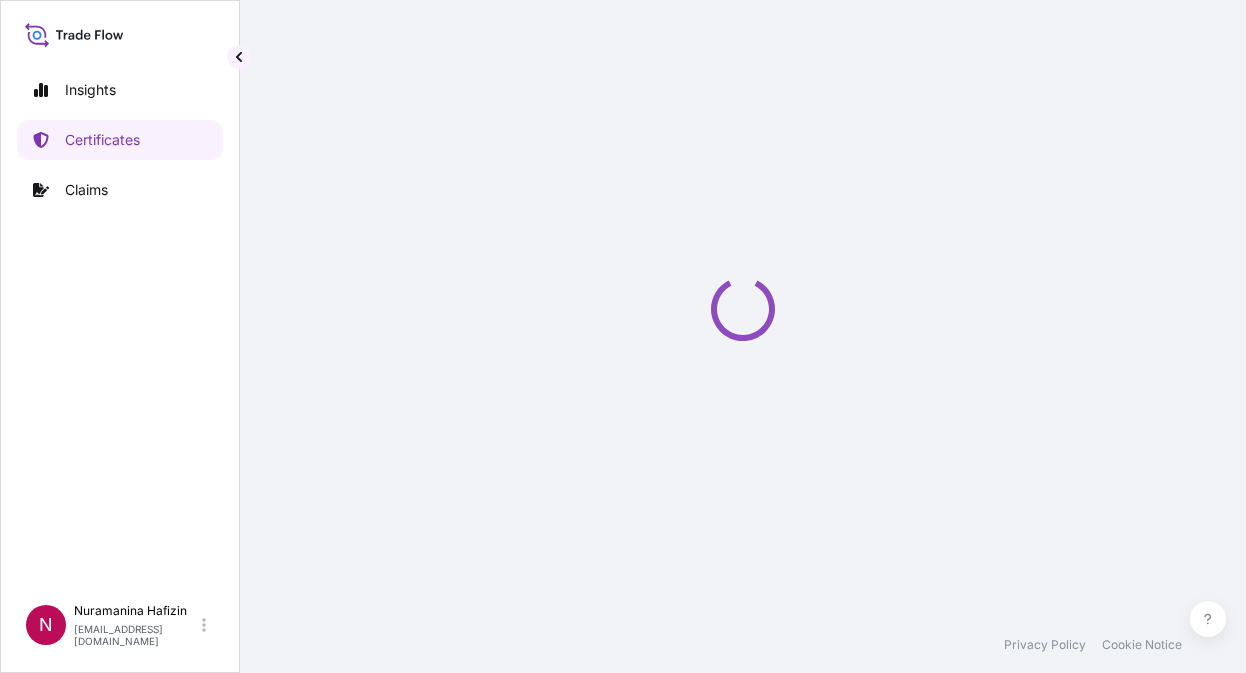 scroll, scrollTop: 0, scrollLeft: 0, axis: both 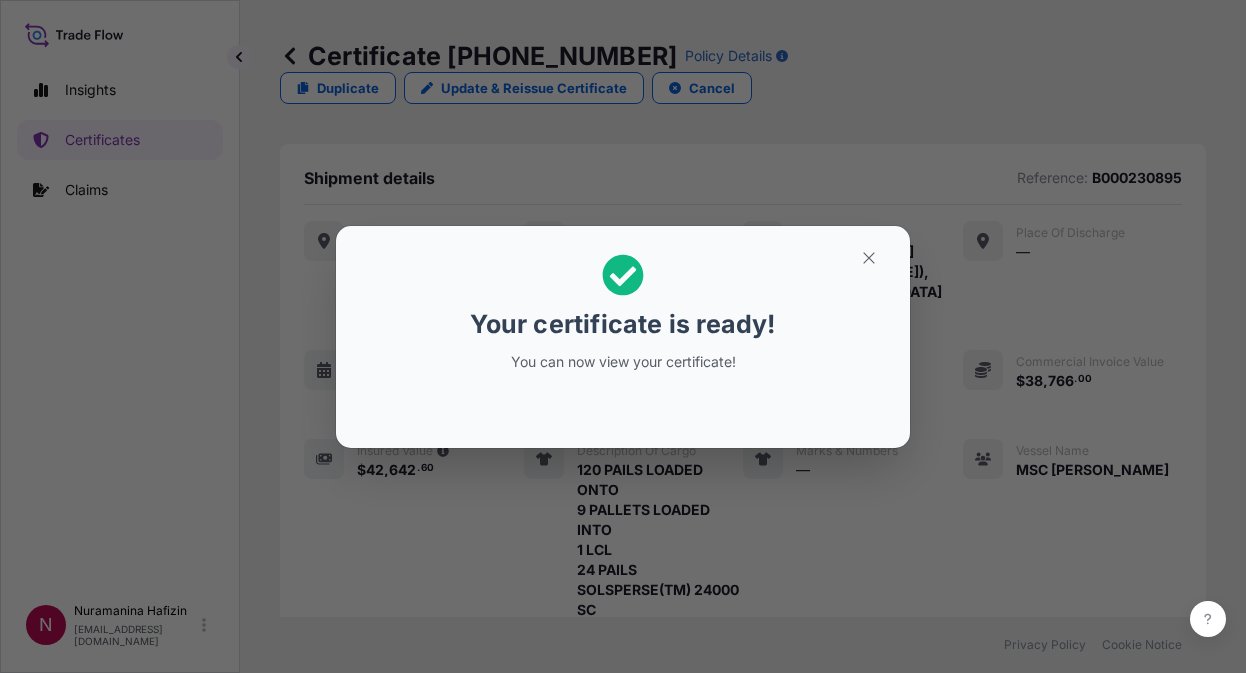 click on "Your certificate is ready! You can now view your certificate!" at bounding box center (623, 336) 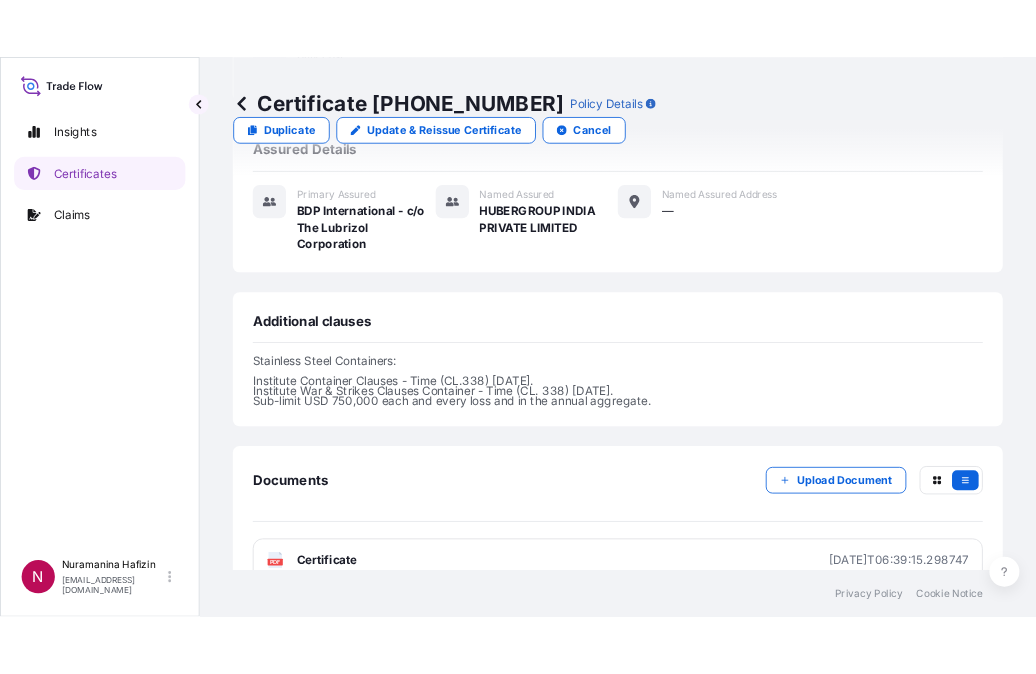 scroll, scrollTop: 931, scrollLeft: 0, axis: vertical 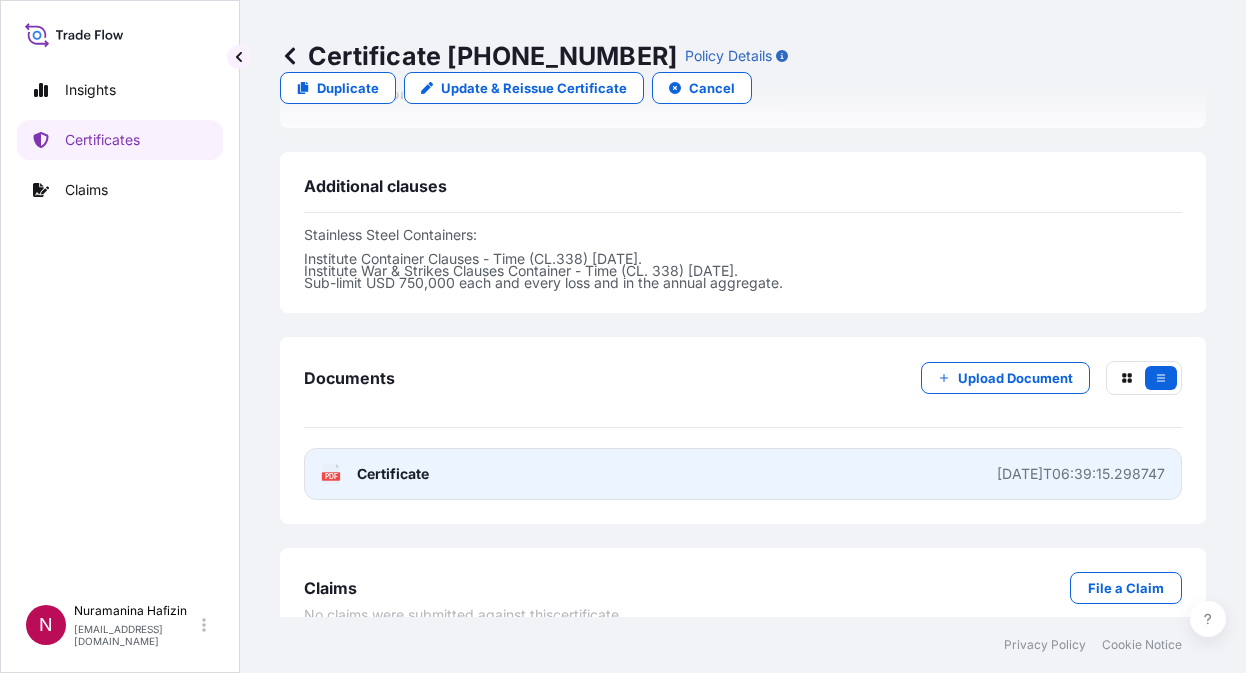 click on "PDF Certificate 2025-07-07T06:39:15.298747" at bounding box center [743, 474] 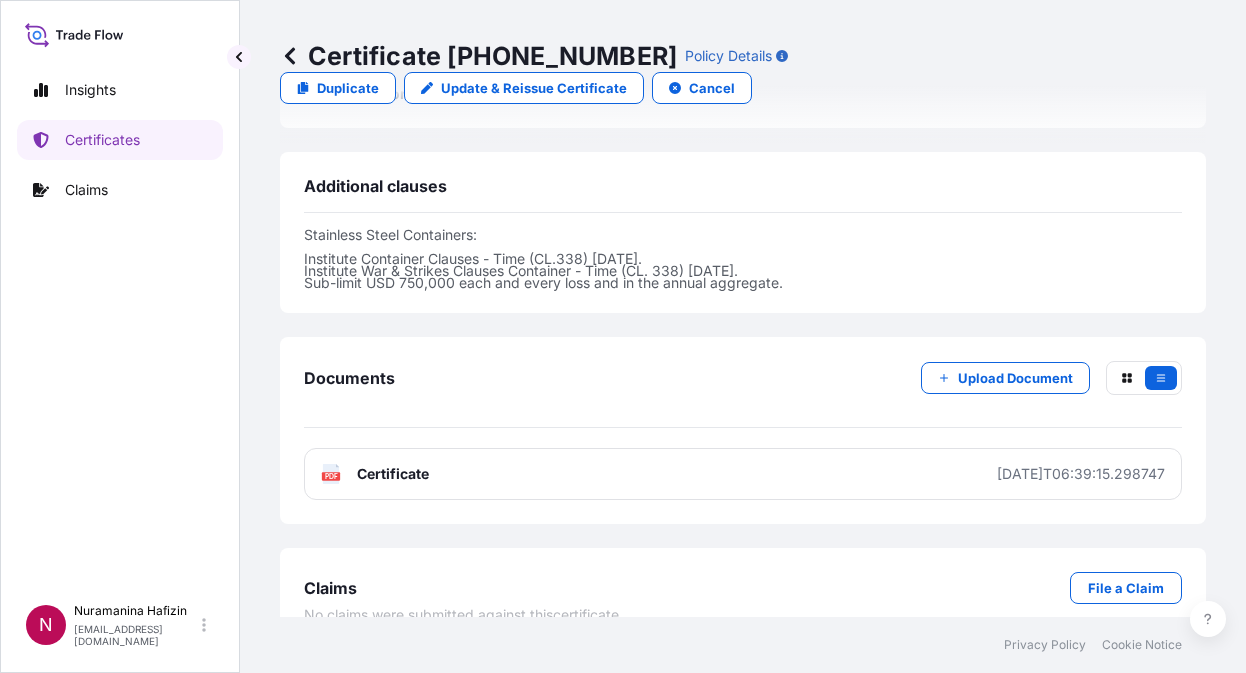 click on "Documents Upload Document" at bounding box center [743, 394] 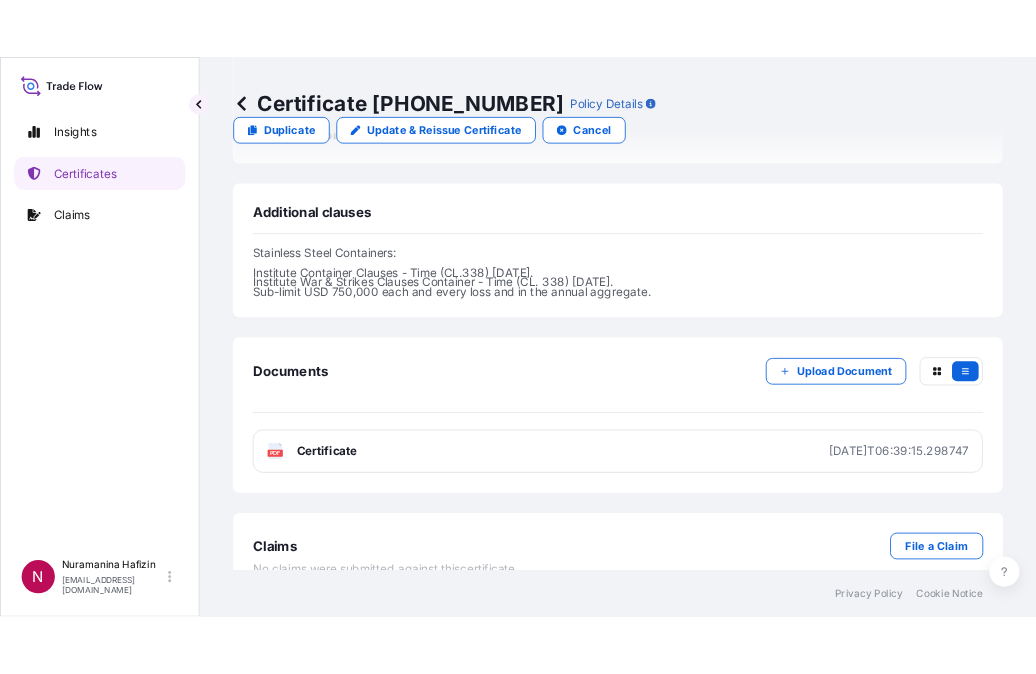 scroll, scrollTop: 1074, scrollLeft: 0, axis: vertical 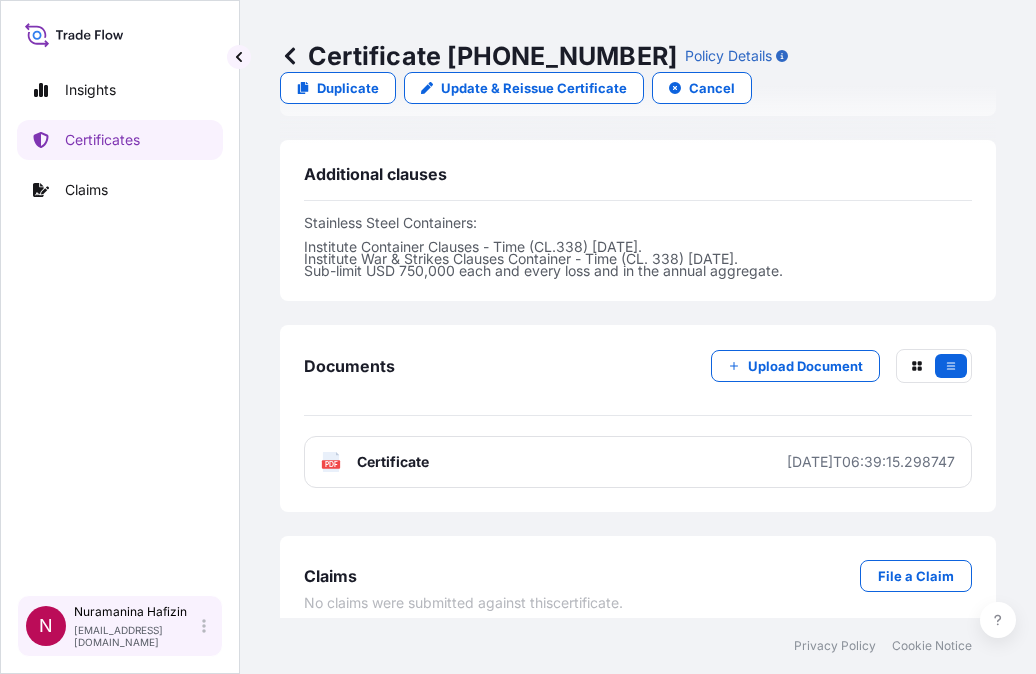 click on "Nuramanina   Hafizin nuramanina.hafizin@psabdp.com" at bounding box center [144, 626] 